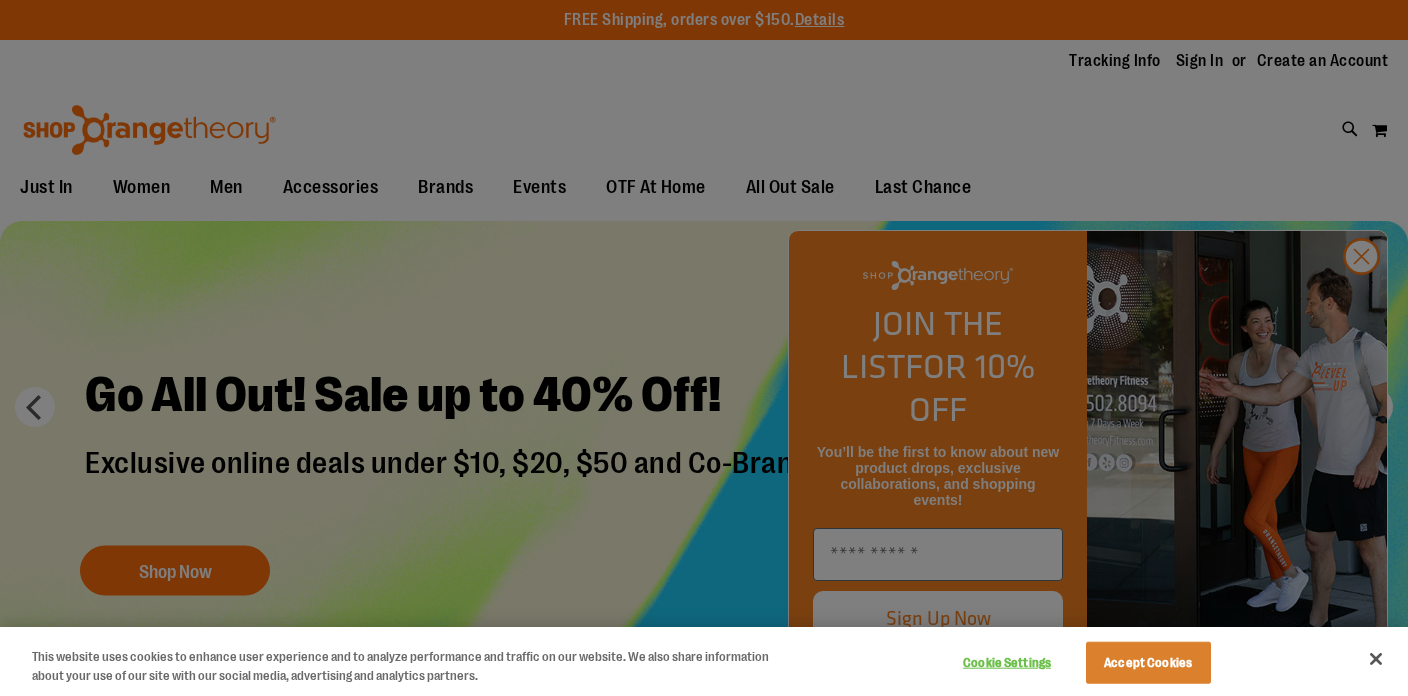 scroll, scrollTop: 0, scrollLeft: 0, axis: both 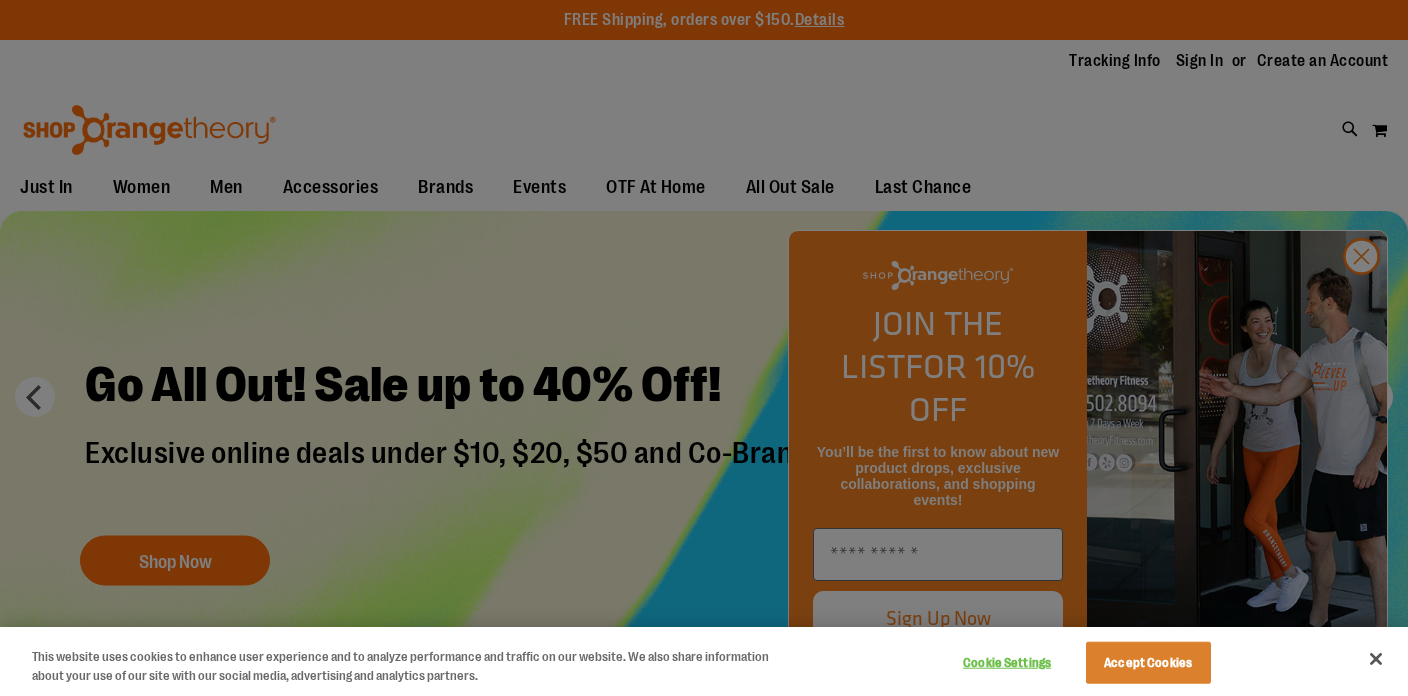 click at bounding box center [704, 348] 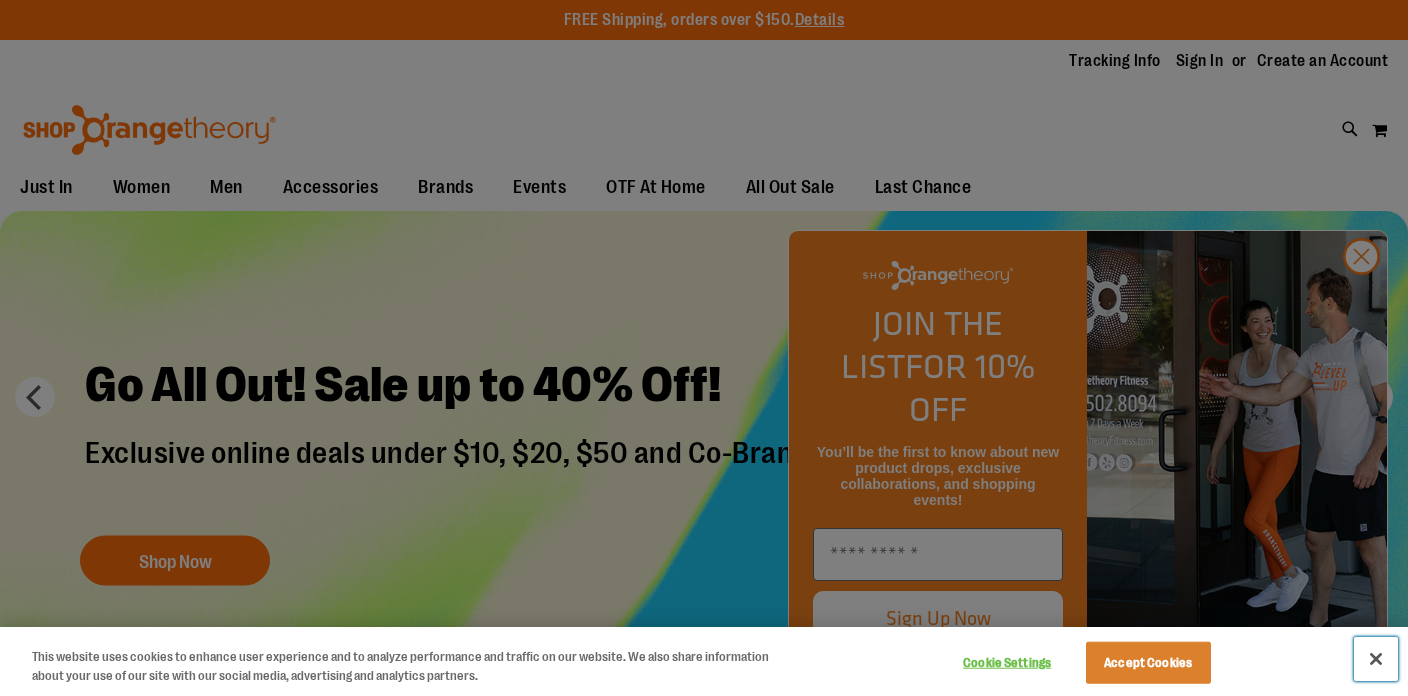 click at bounding box center (1376, 659) 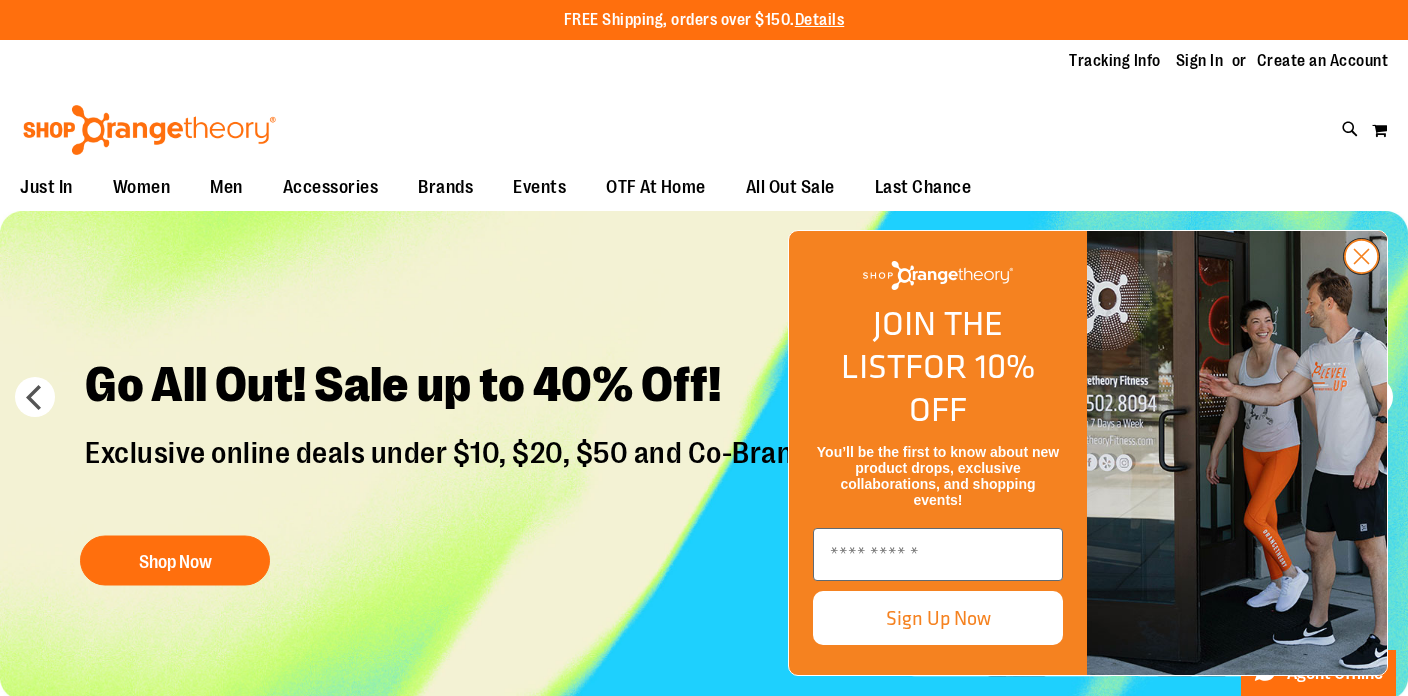click 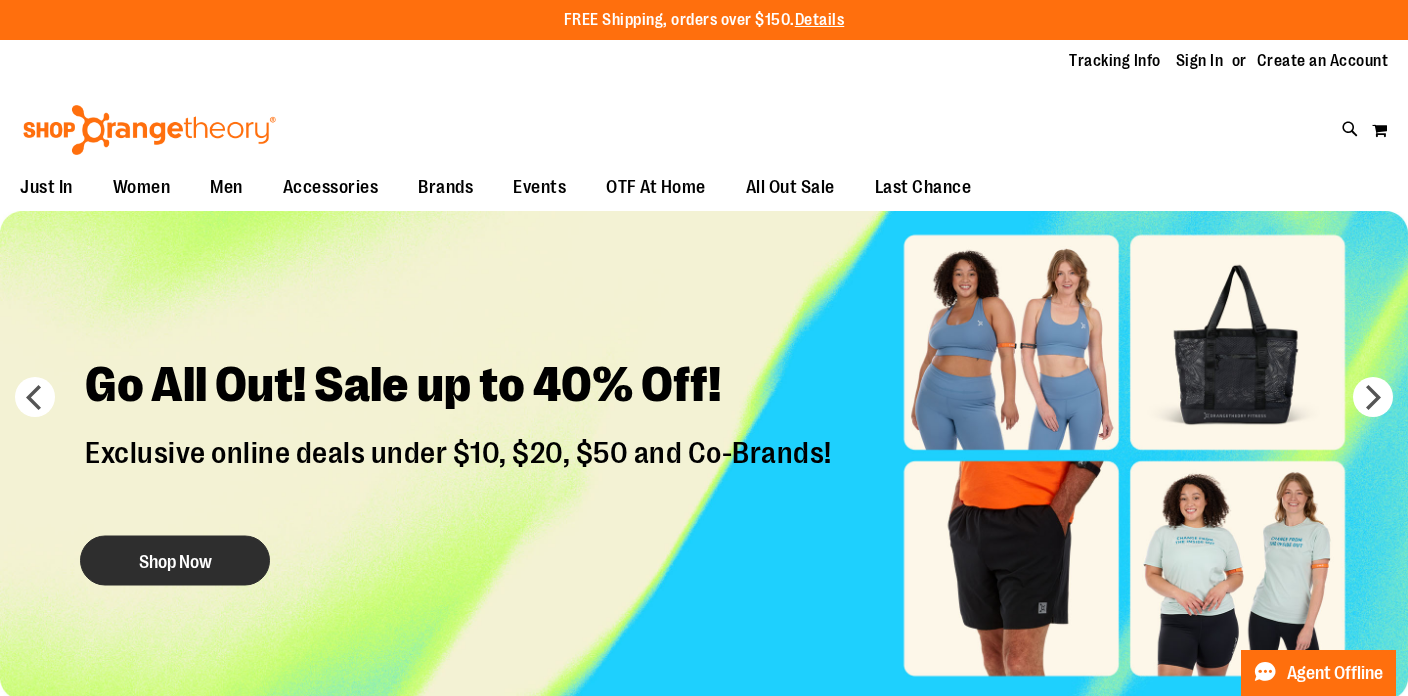 click on "Shop Now" at bounding box center (175, 561) 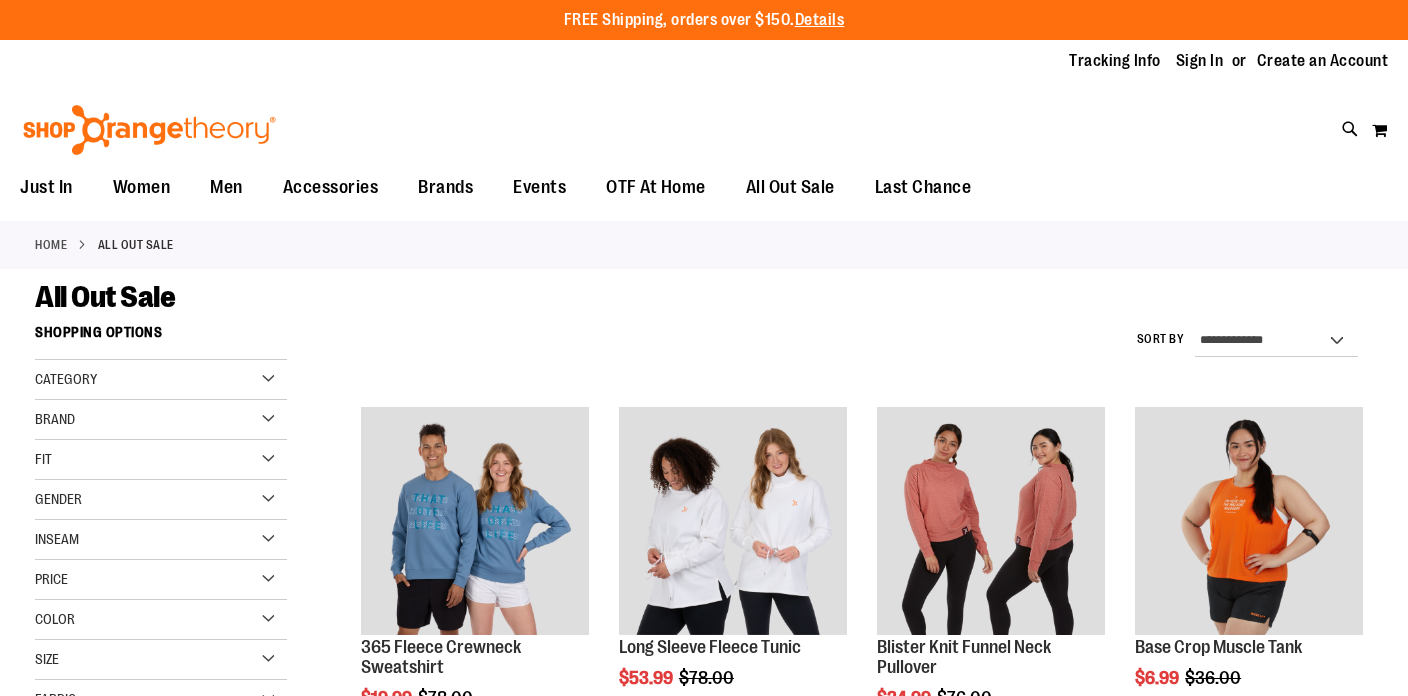 scroll, scrollTop: 0, scrollLeft: 0, axis: both 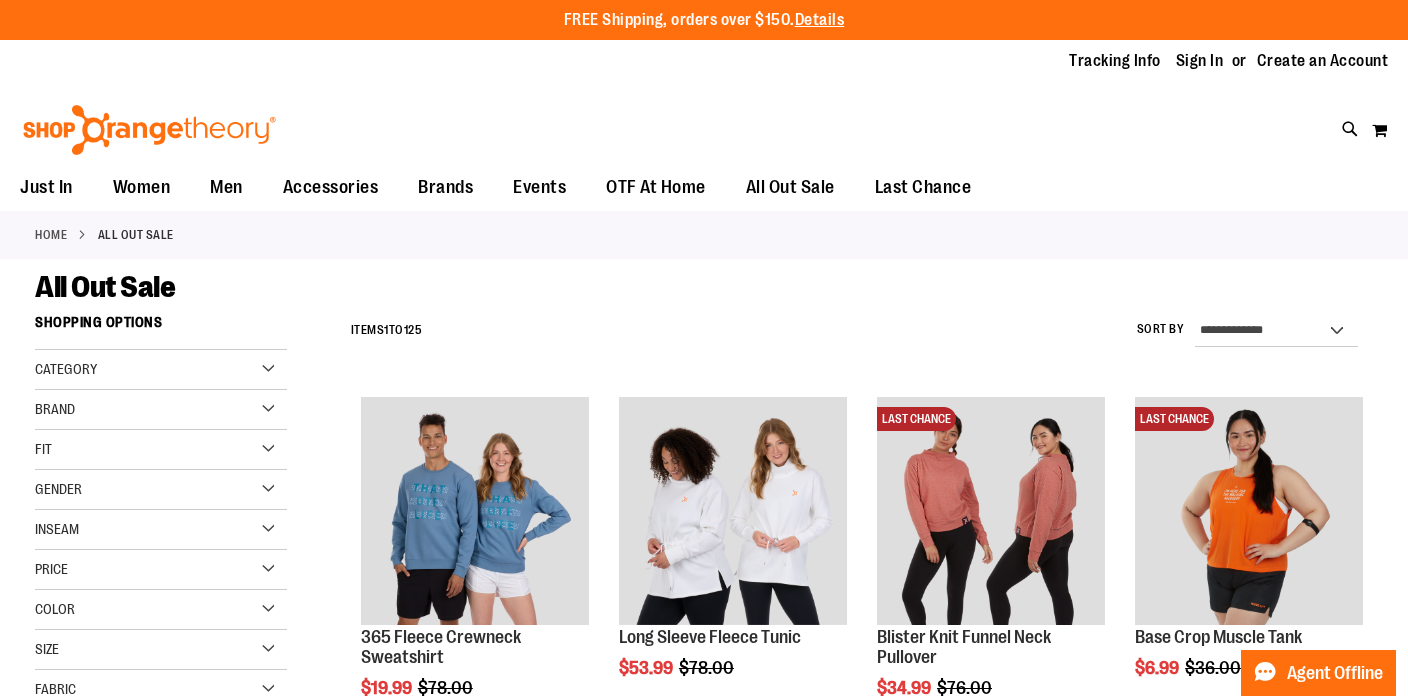 click on "Category" at bounding box center [161, 370] 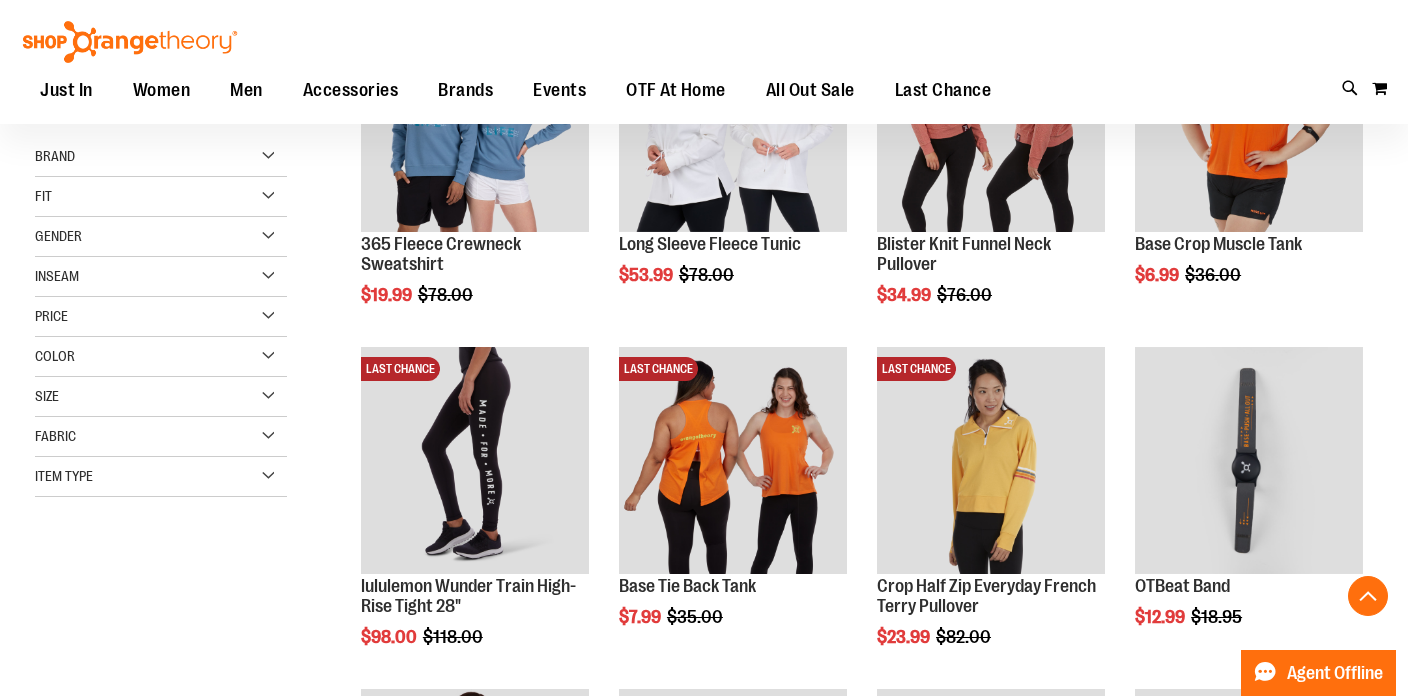 scroll, scrollTop: 384, scrollLeft: 0, axis: vertical 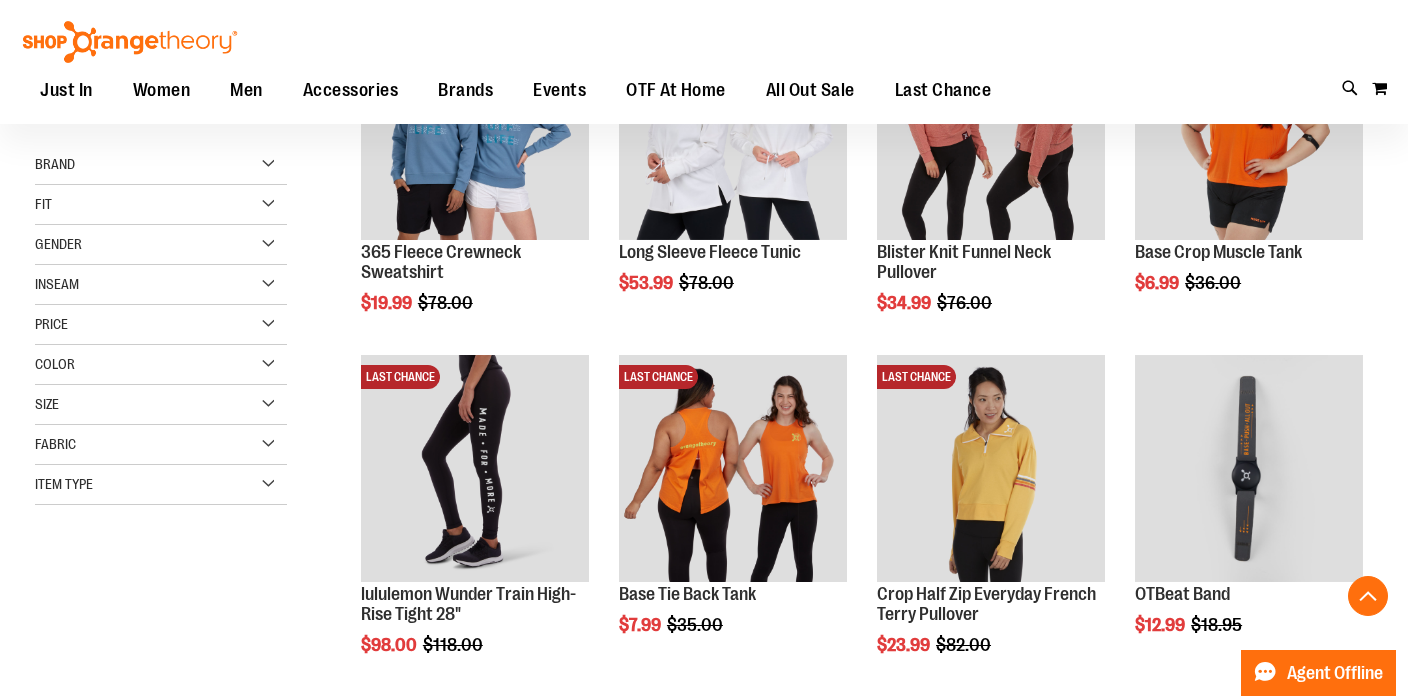 click on "Item Type" at bounding box center (161, 485) 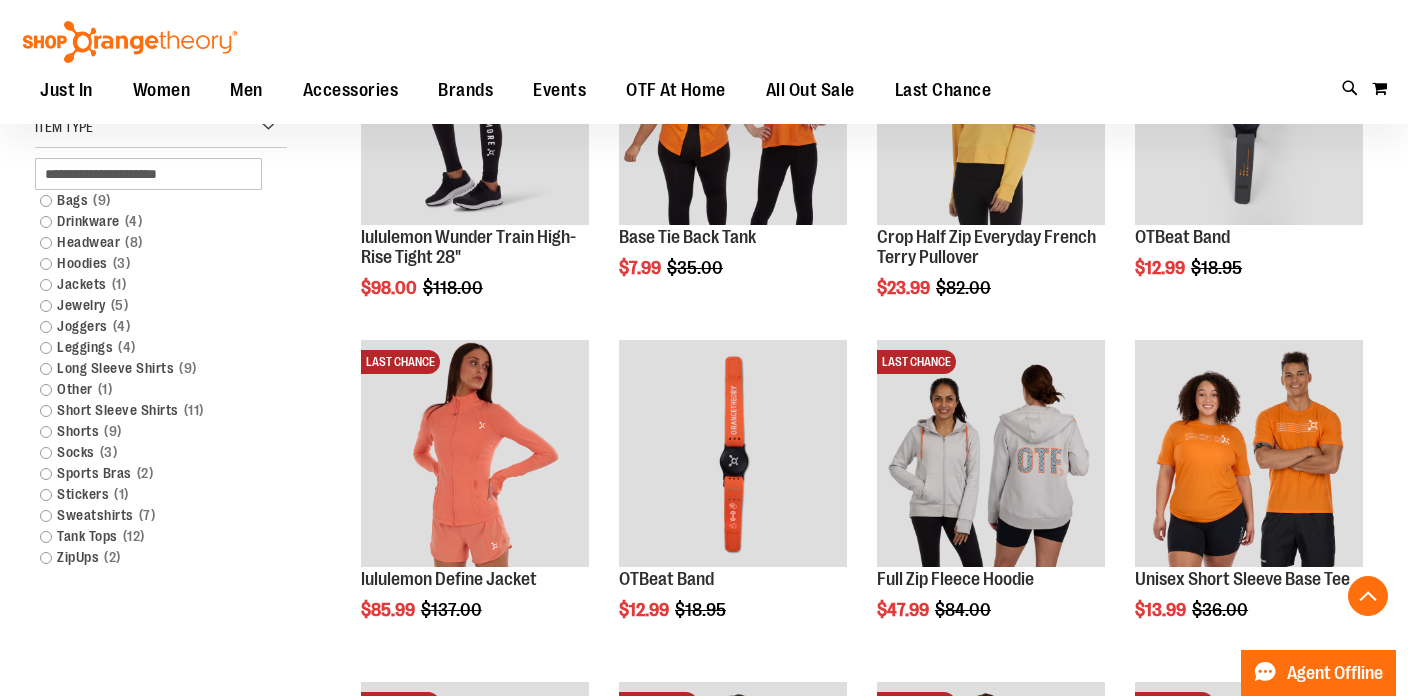 scroll, scrollTop: 748, scrollLeft: 0, axis: vertical 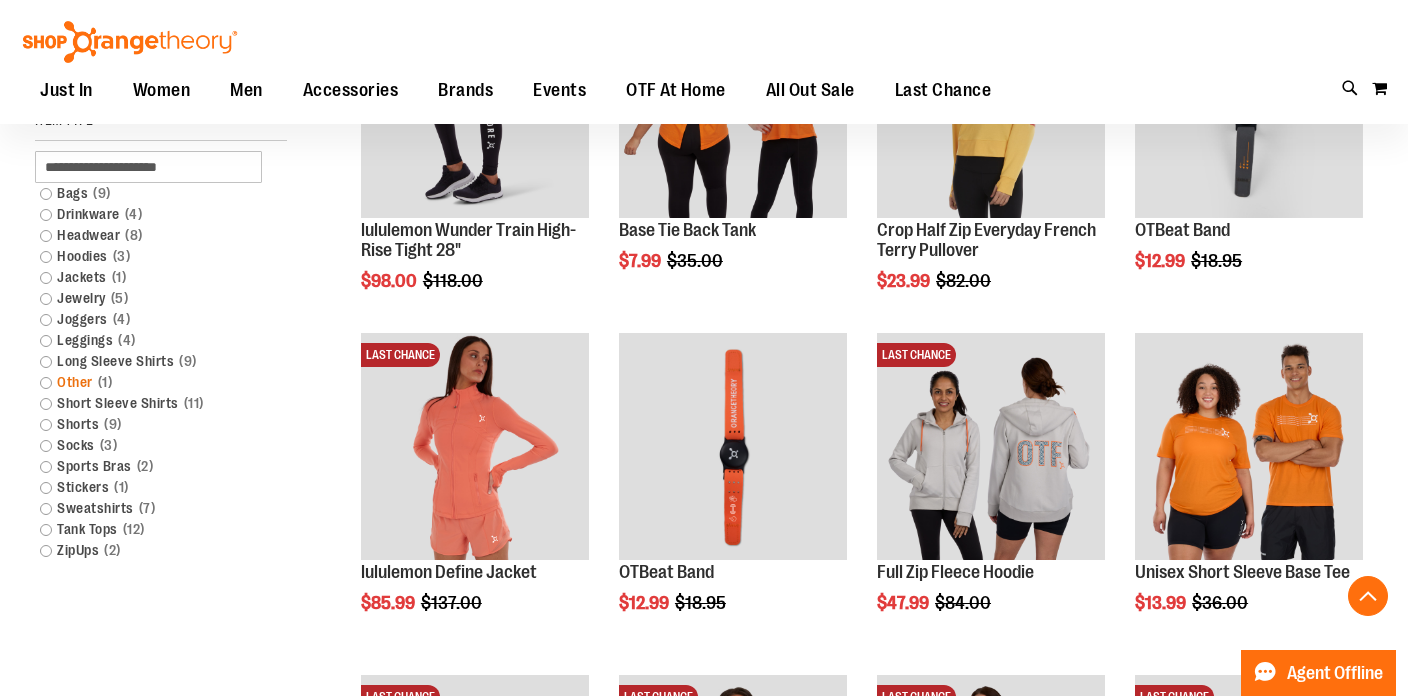 click on "Other                                             1
item" at bounding box center (151, 382) 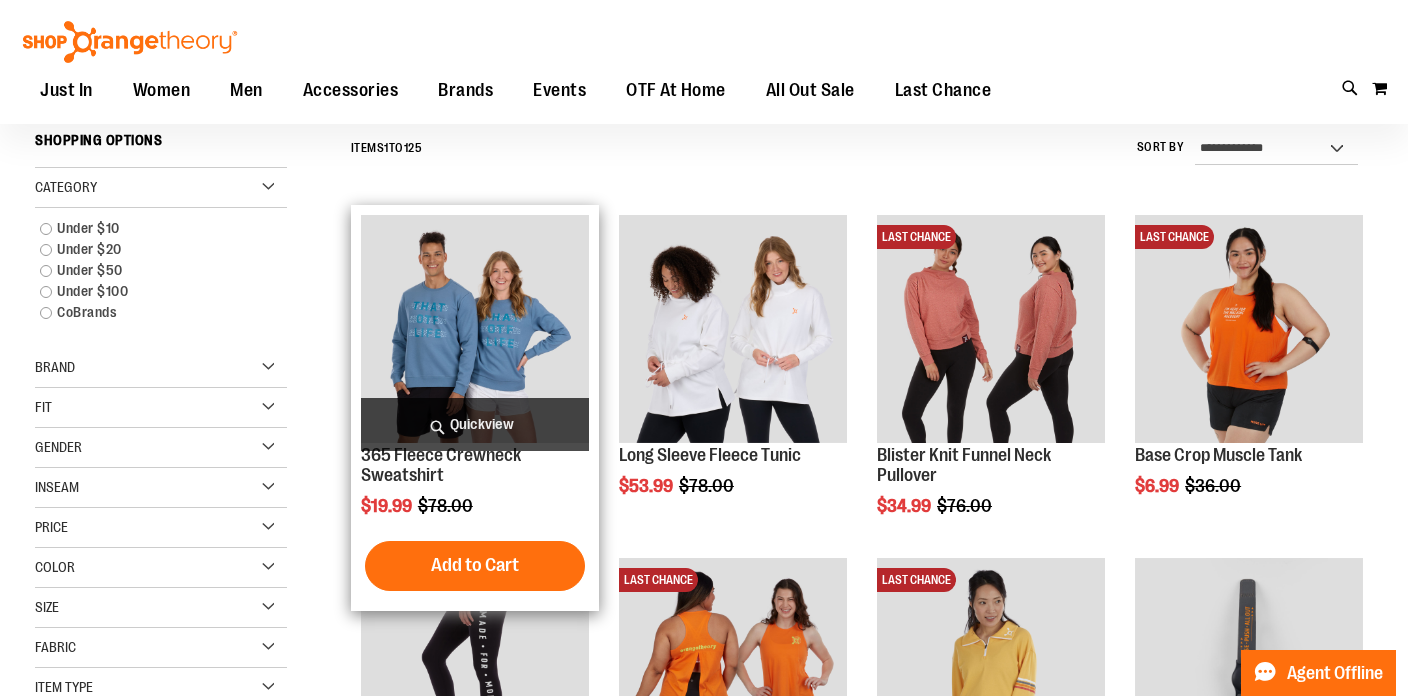 scroll, scrollTop: 0, scrollLeft: 0, axis: both 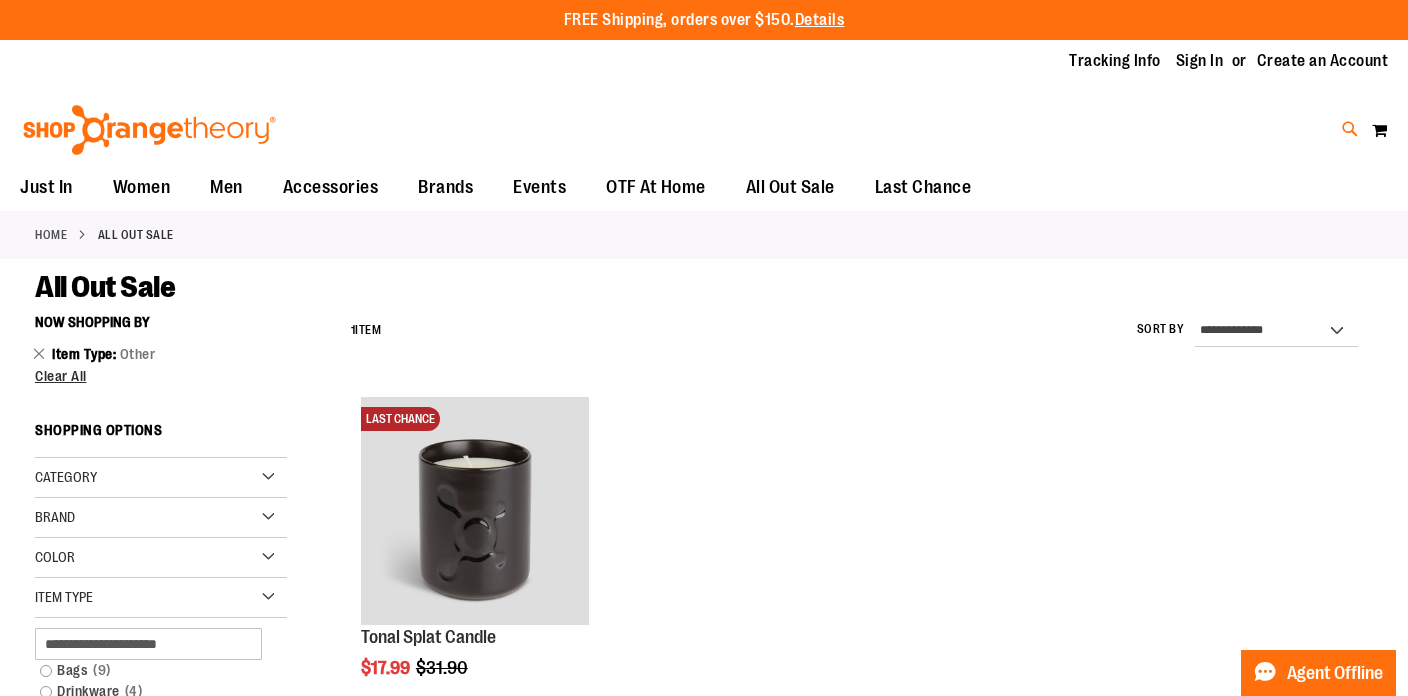 click at bounding box center [1350, 129] 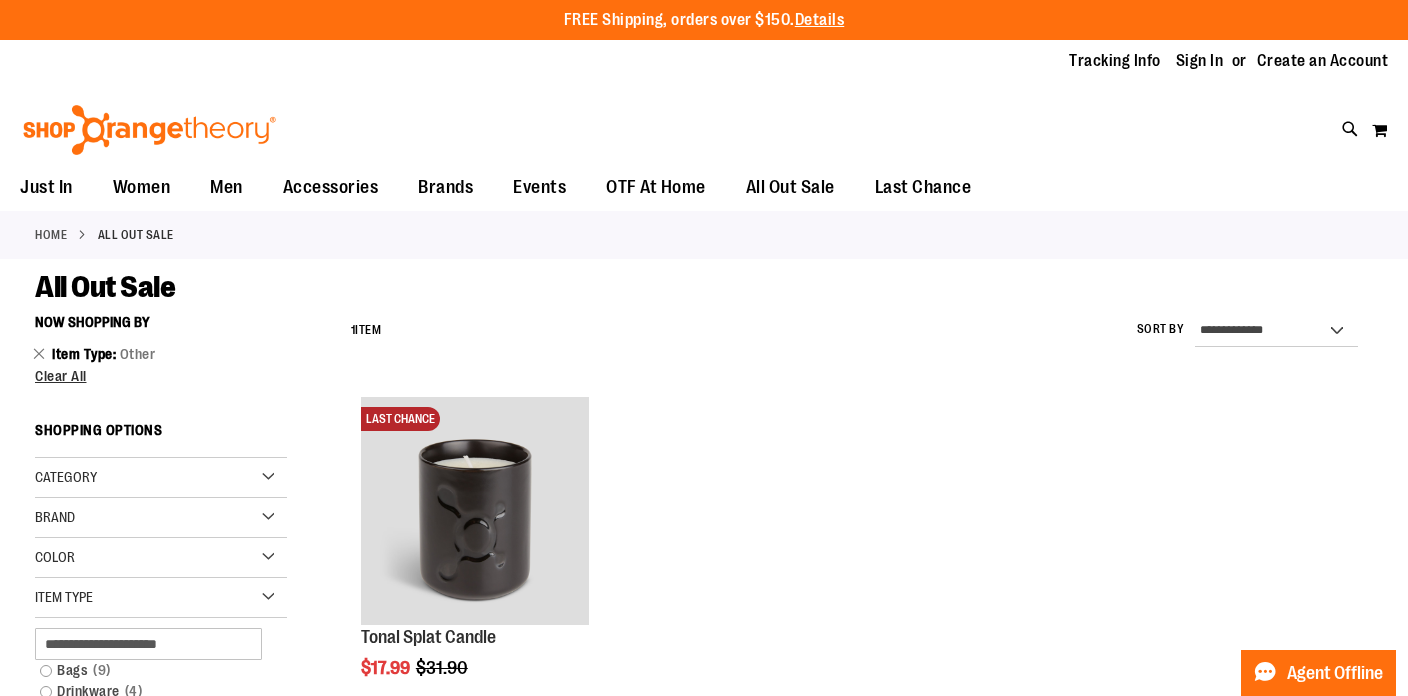 type on "*****" 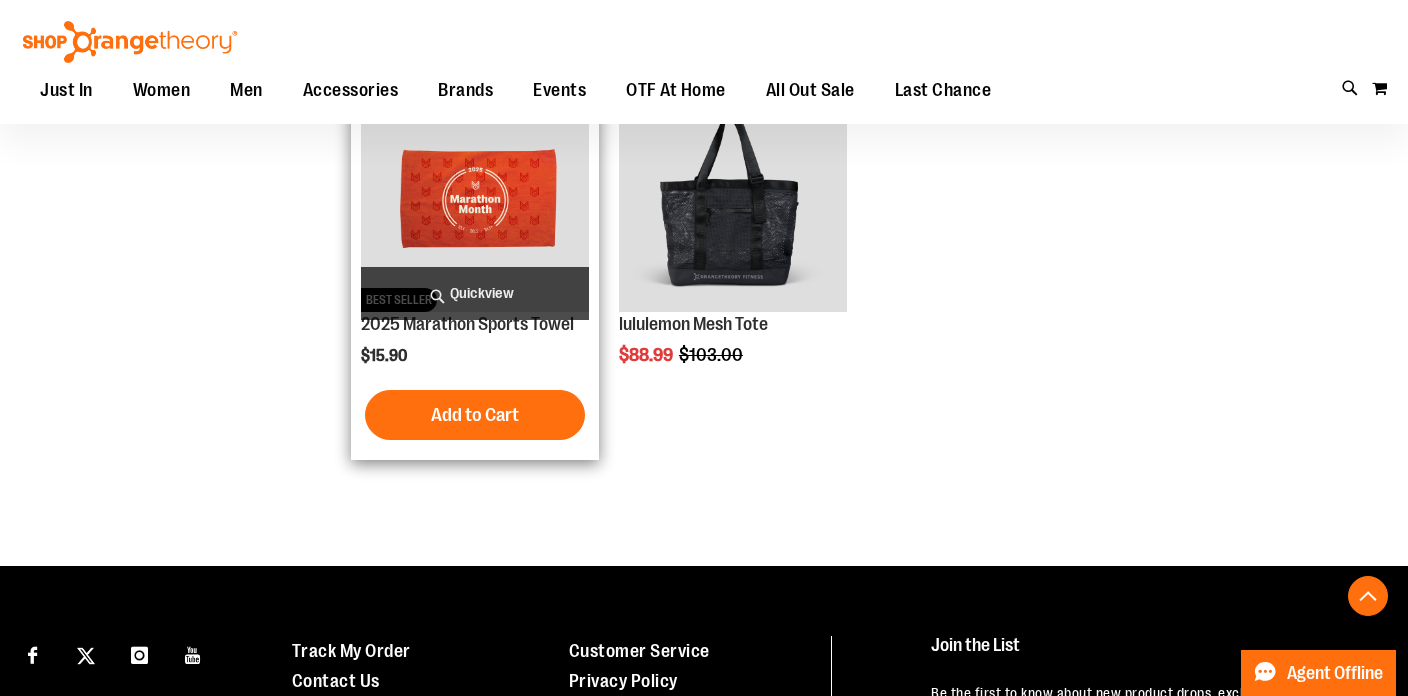 scroll, scrollTop: 646, scrollLeft: 0, axis: vertical 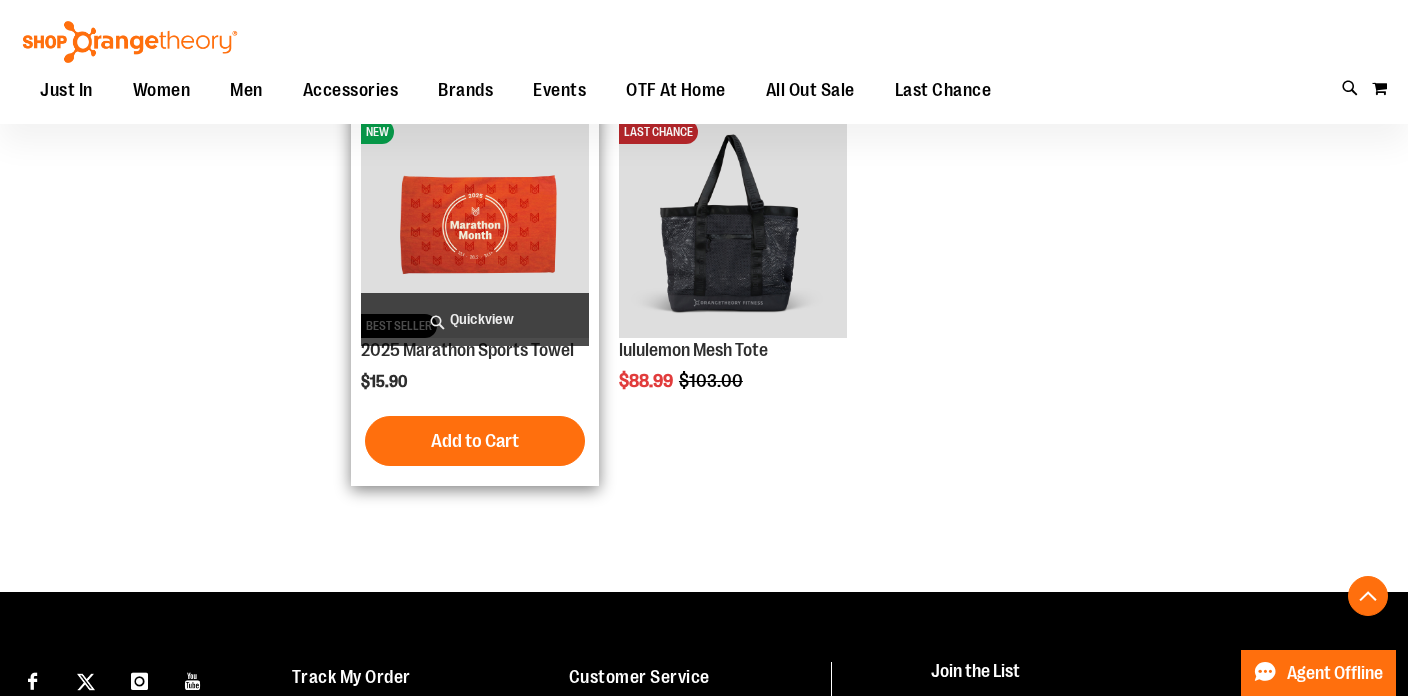 click at bounding box center (475, 224) 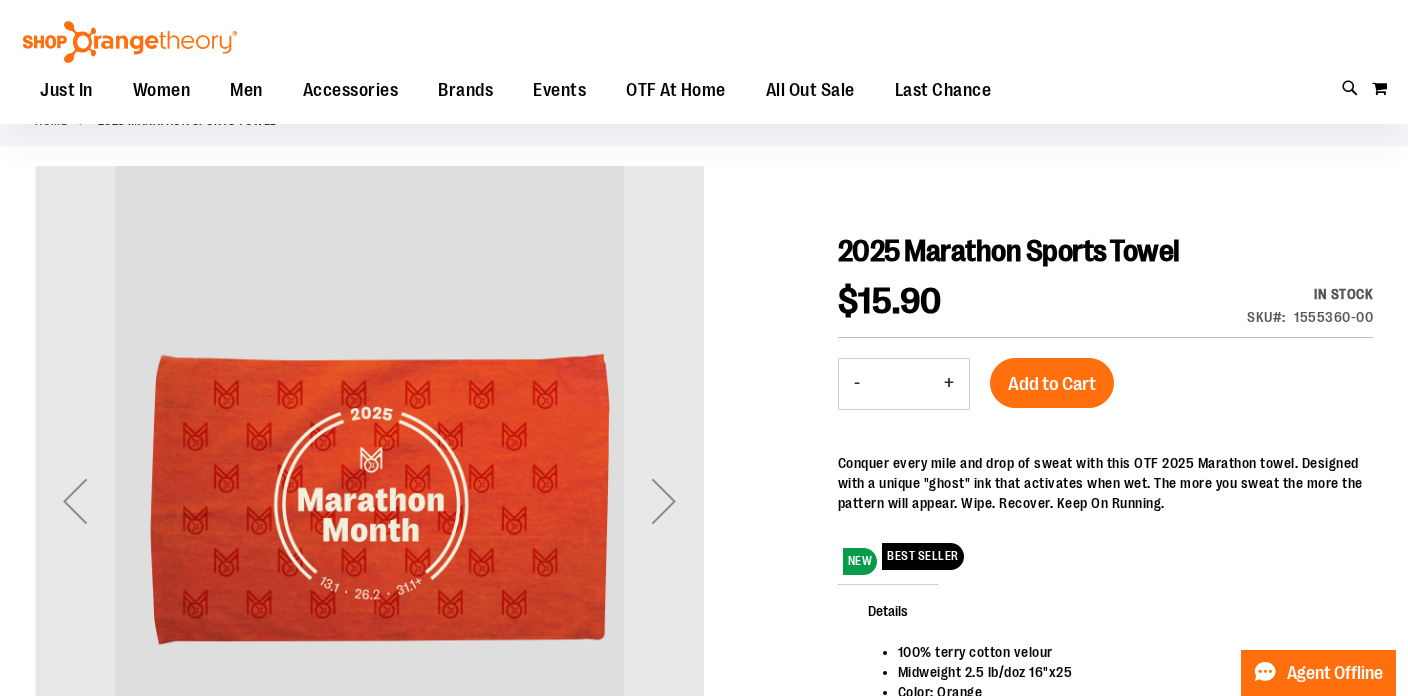 scroll, scrollTop: 115, scrollLeft: 0, axis: vertical 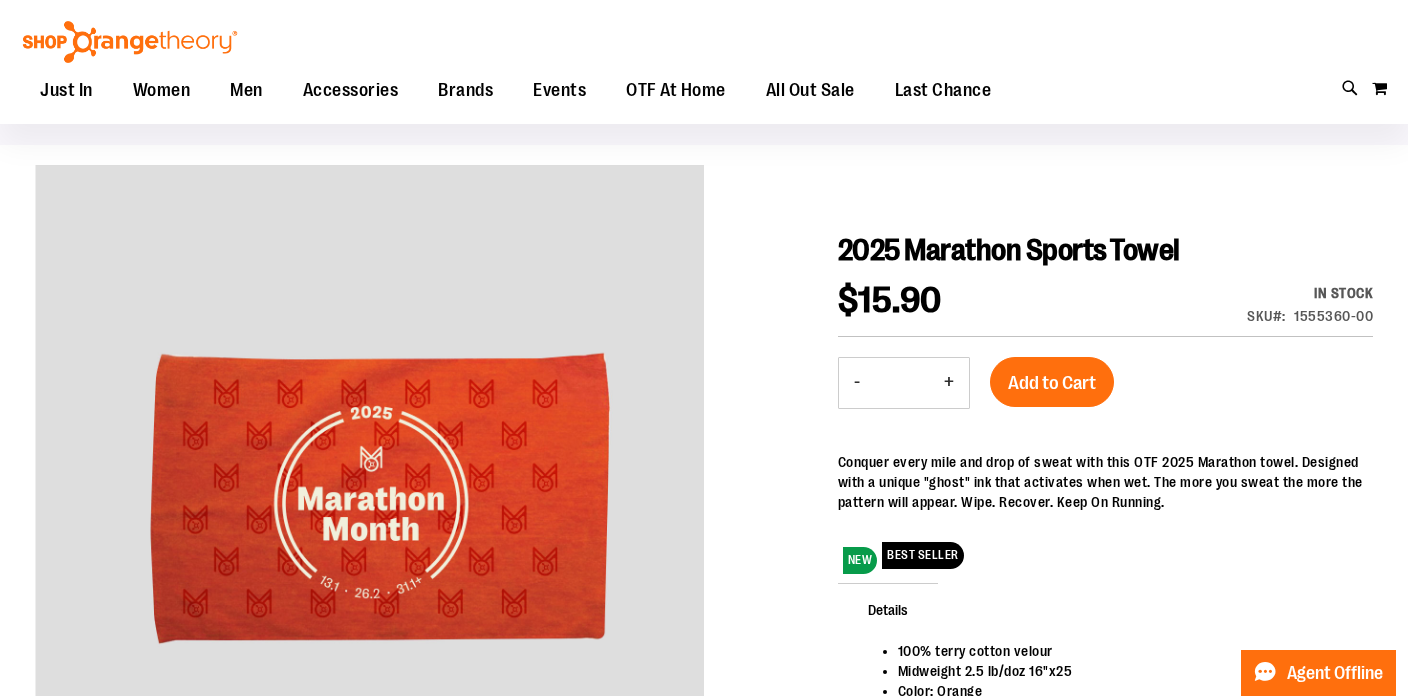 click on "+" at bounding box center [949, 383] 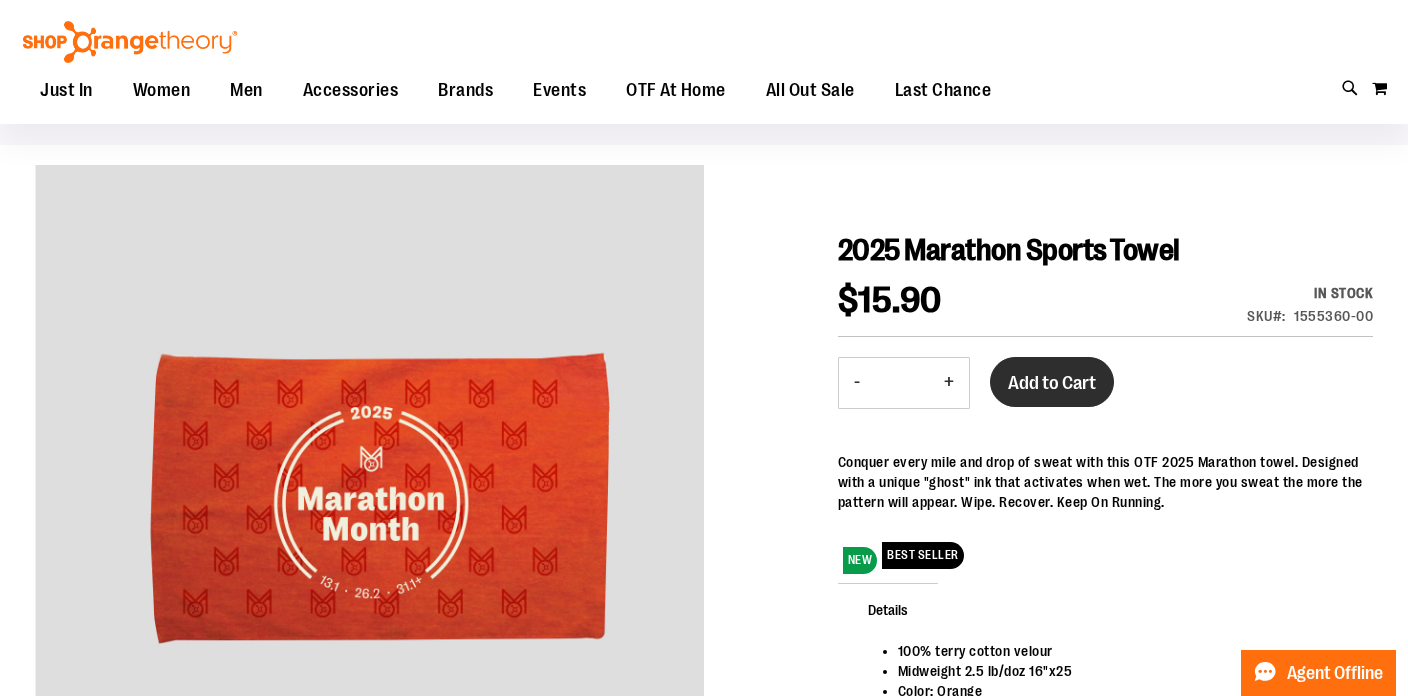 click on "Add to Cart" at bounding box center [1052, 383] 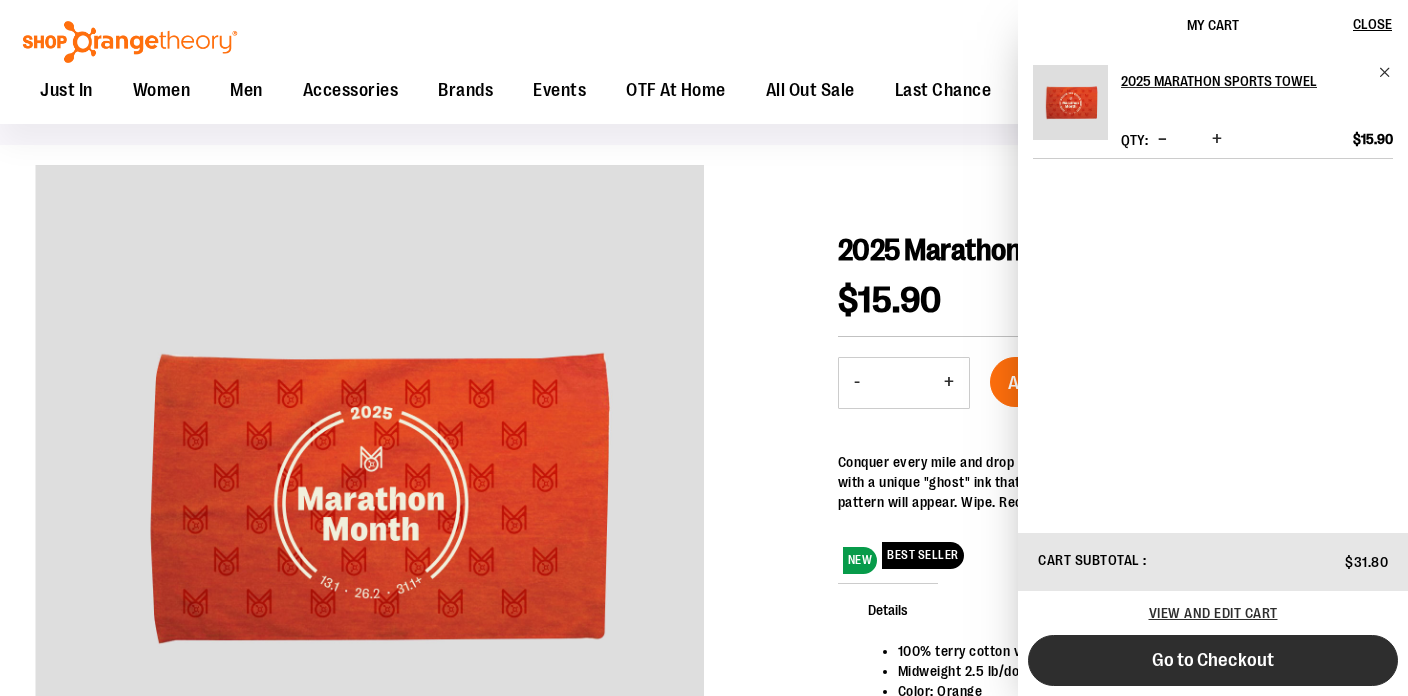 click on "Go to Checkout" at bounding box center [1213, 660] 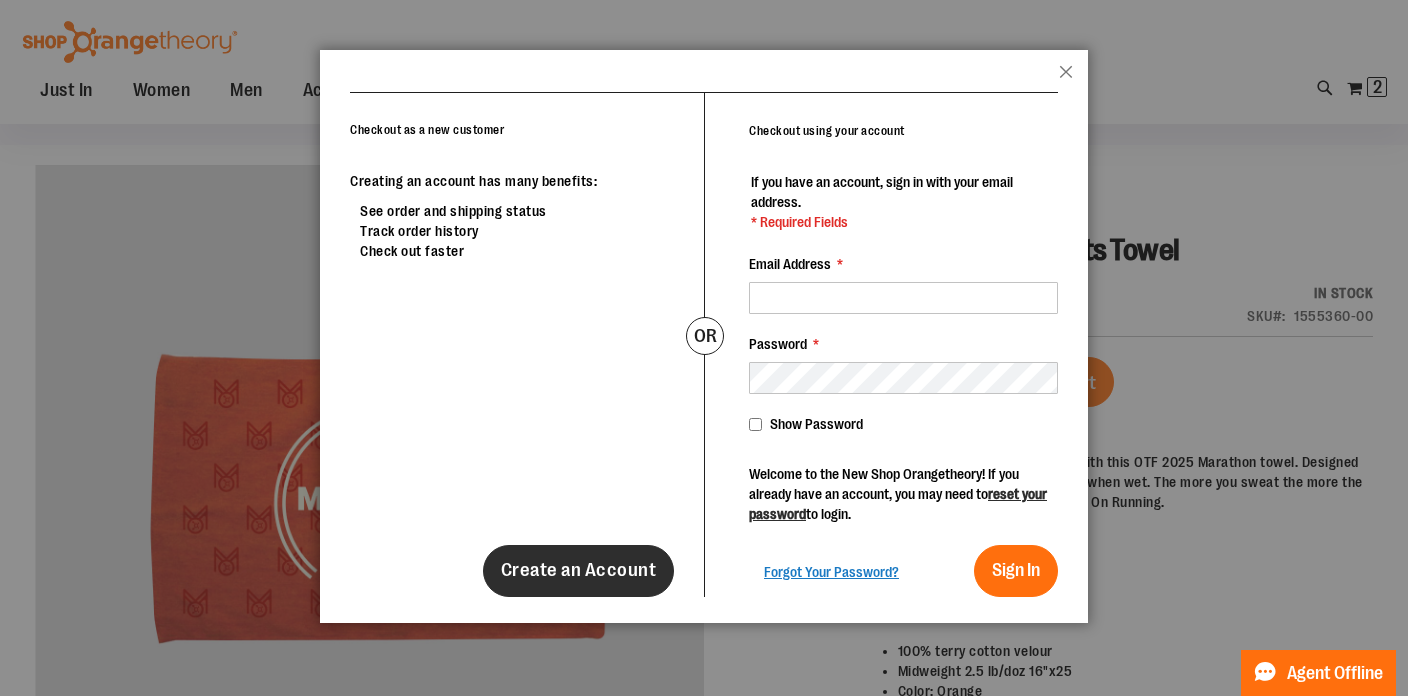 click on "Create an Account" at bounding box center [579, 570] 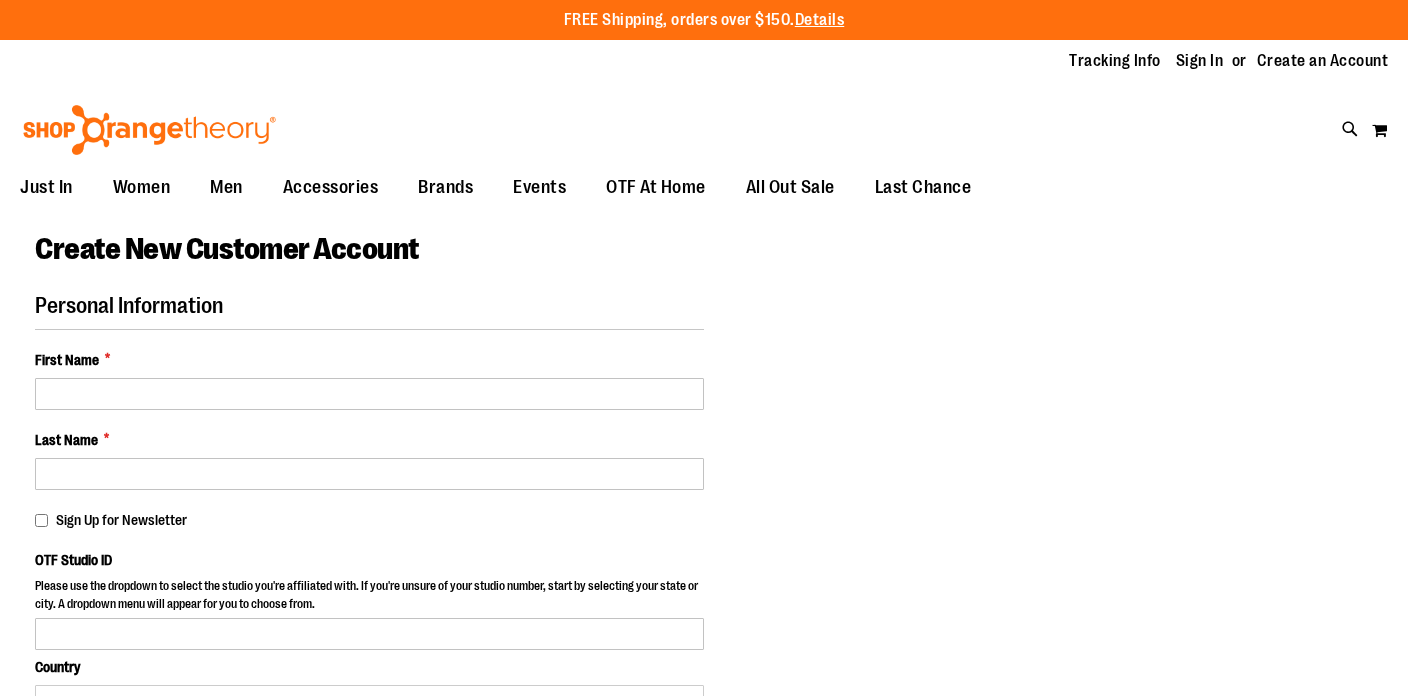 scroll, scrollTop: 0, scrollLeft: 0, axis: both 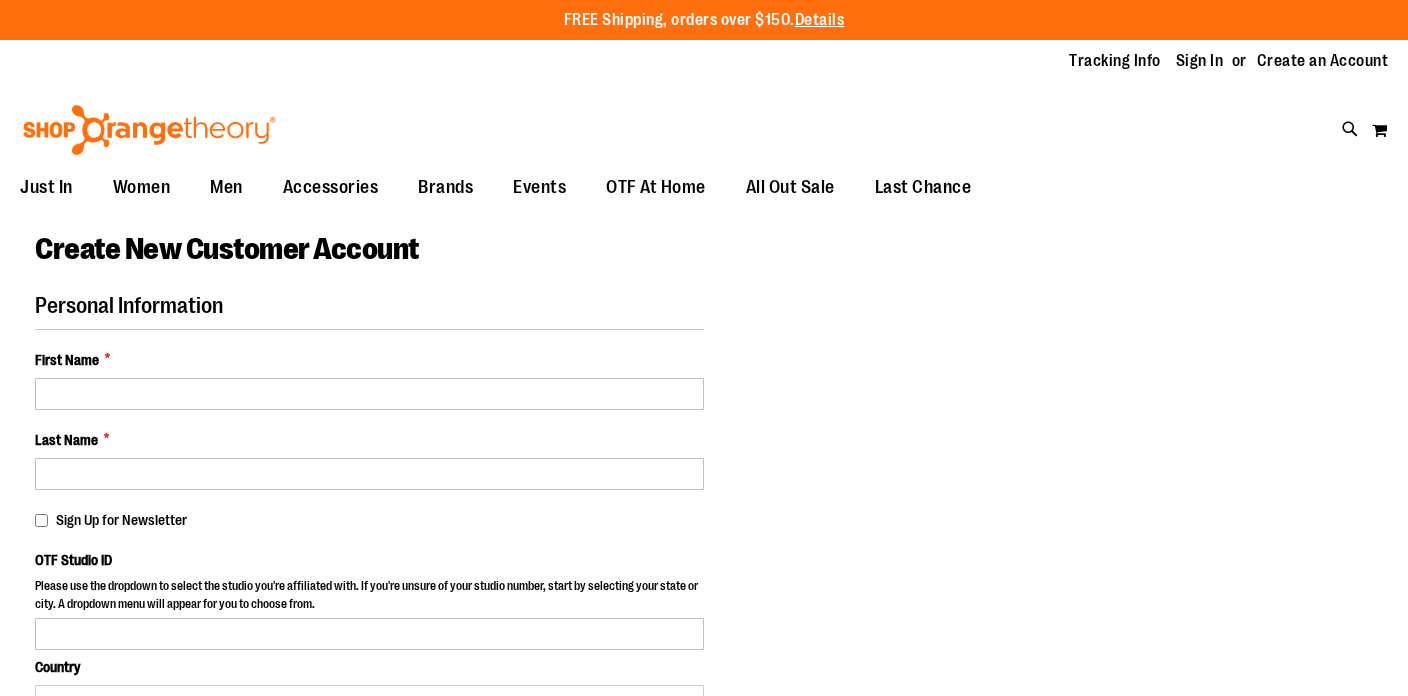 select on "***" 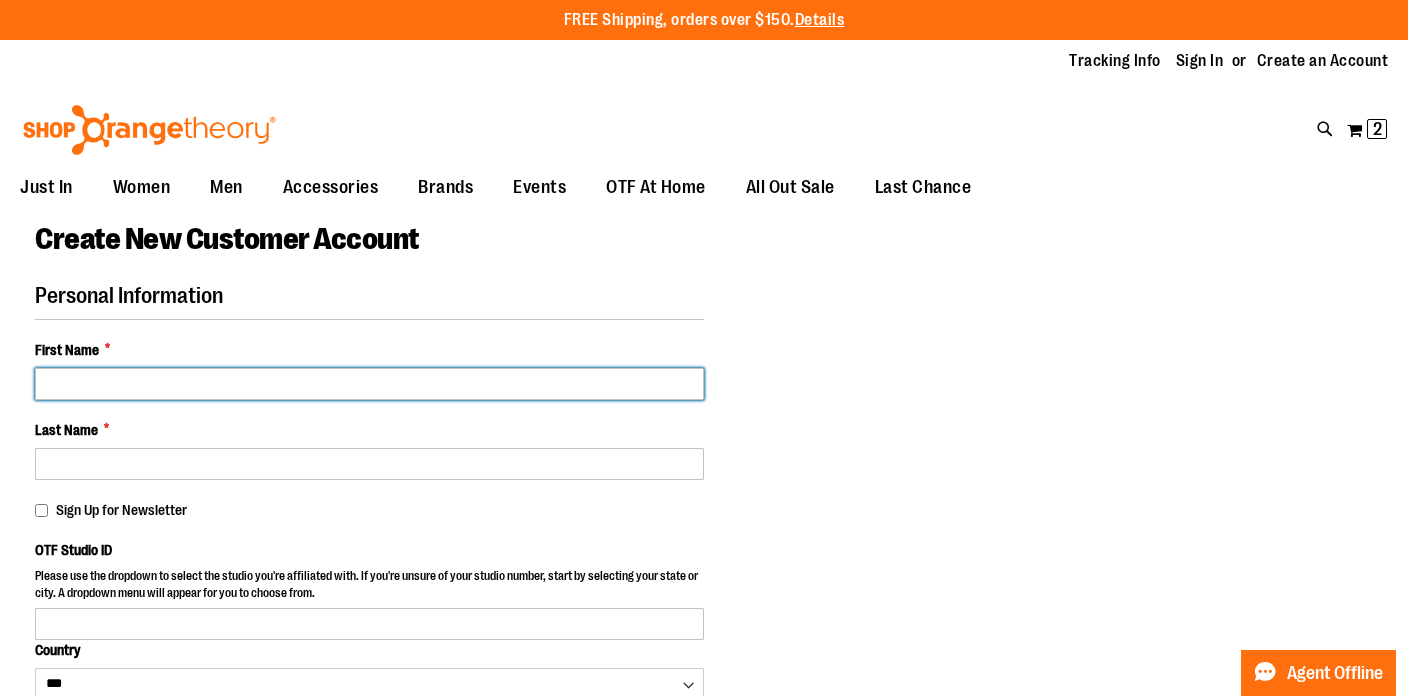 click on "First Name *" at bounding box center [369, 384] 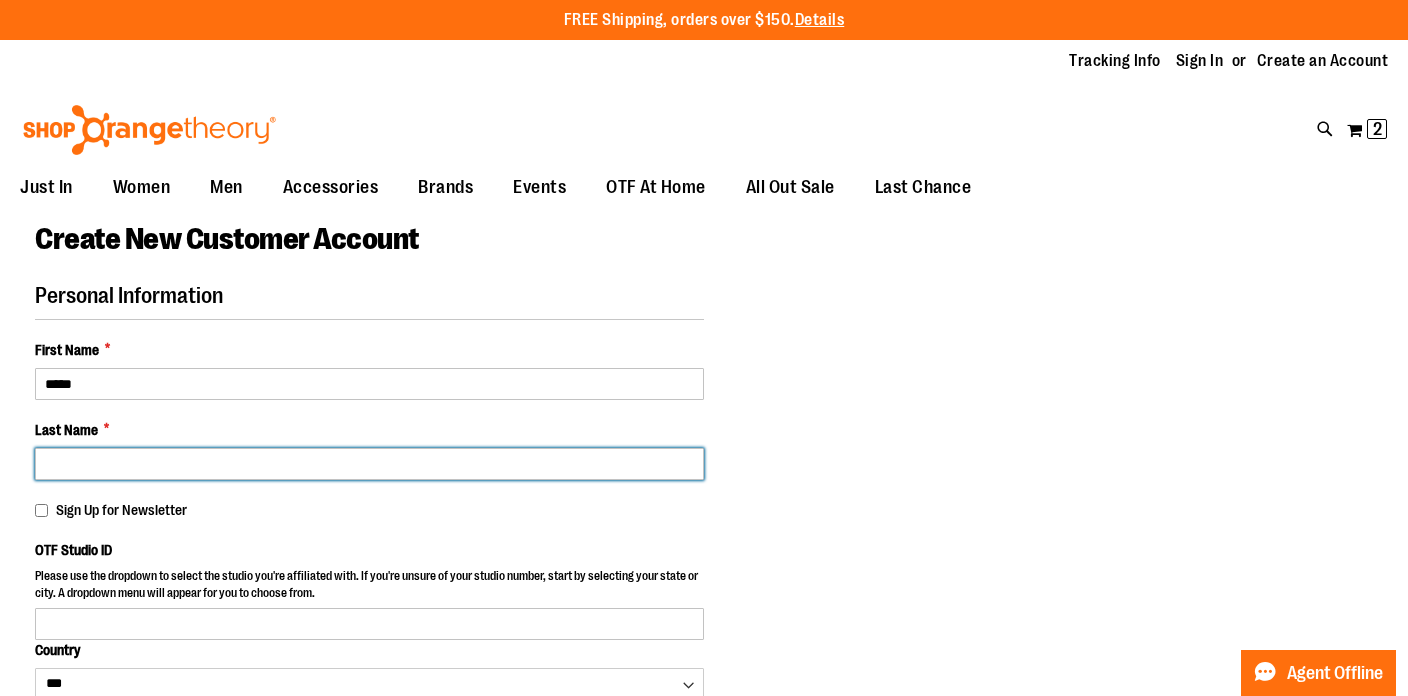 type on "*****" 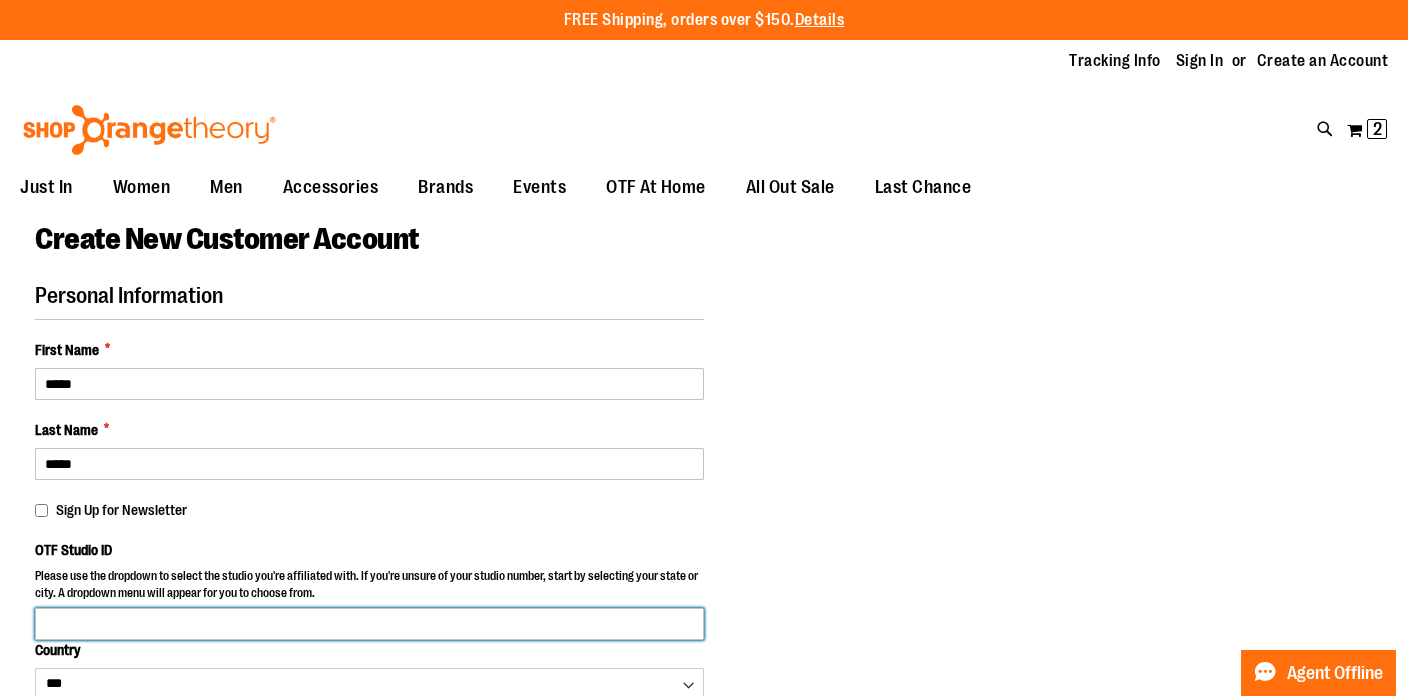 type on "**********" 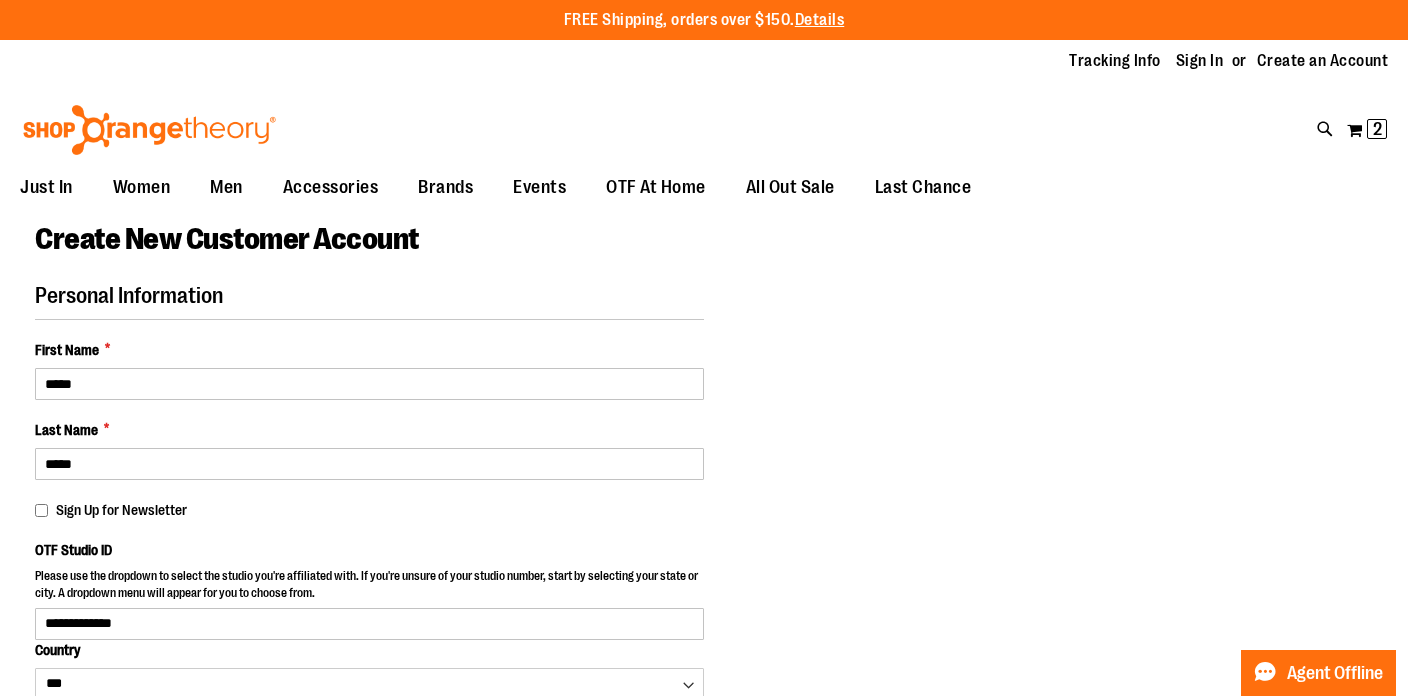 select on "**********" 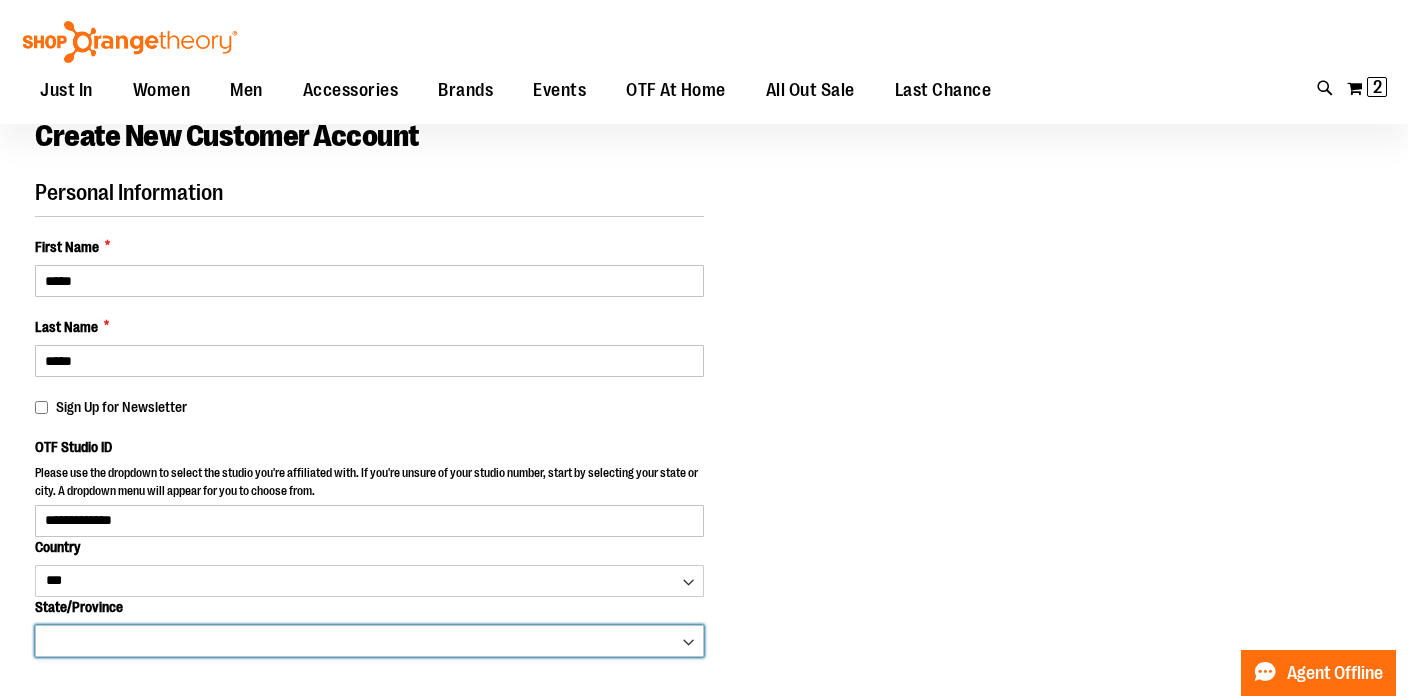 select on "**********" 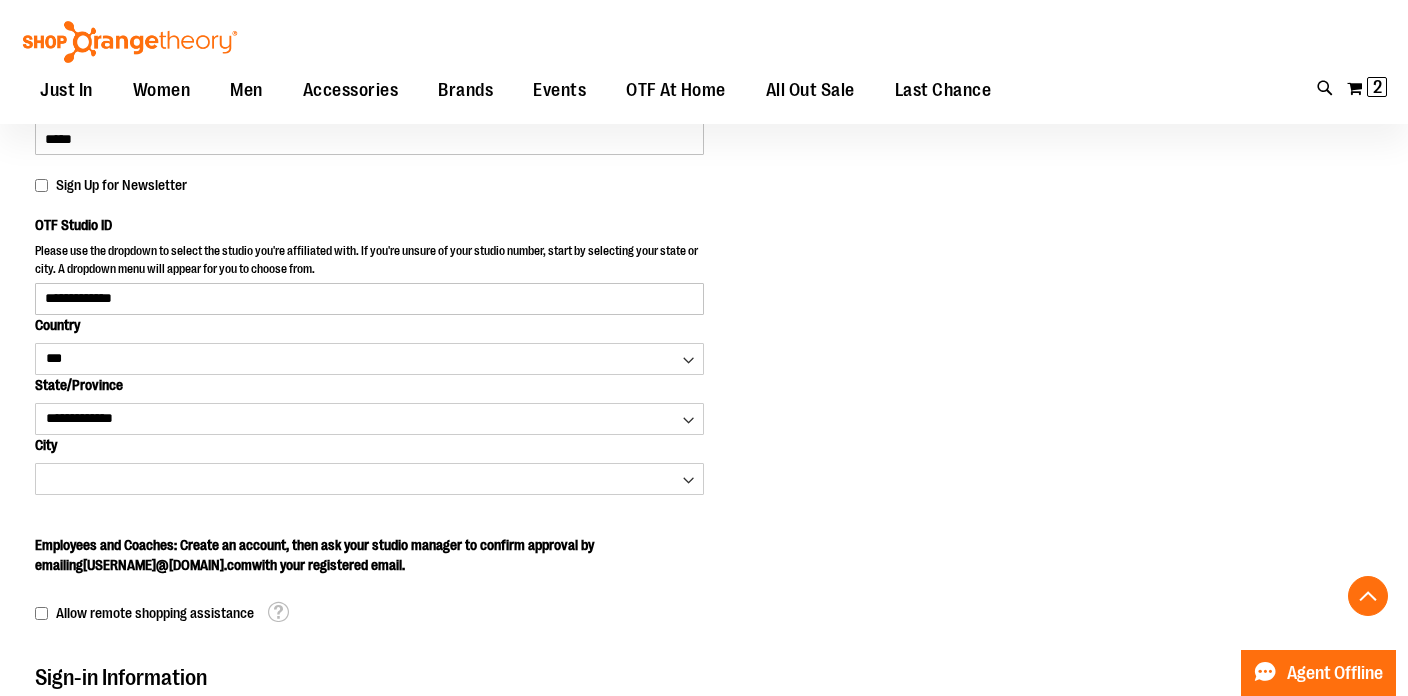 scroll, scrollTop: 363, scrollLeft: 0, axis: vertical 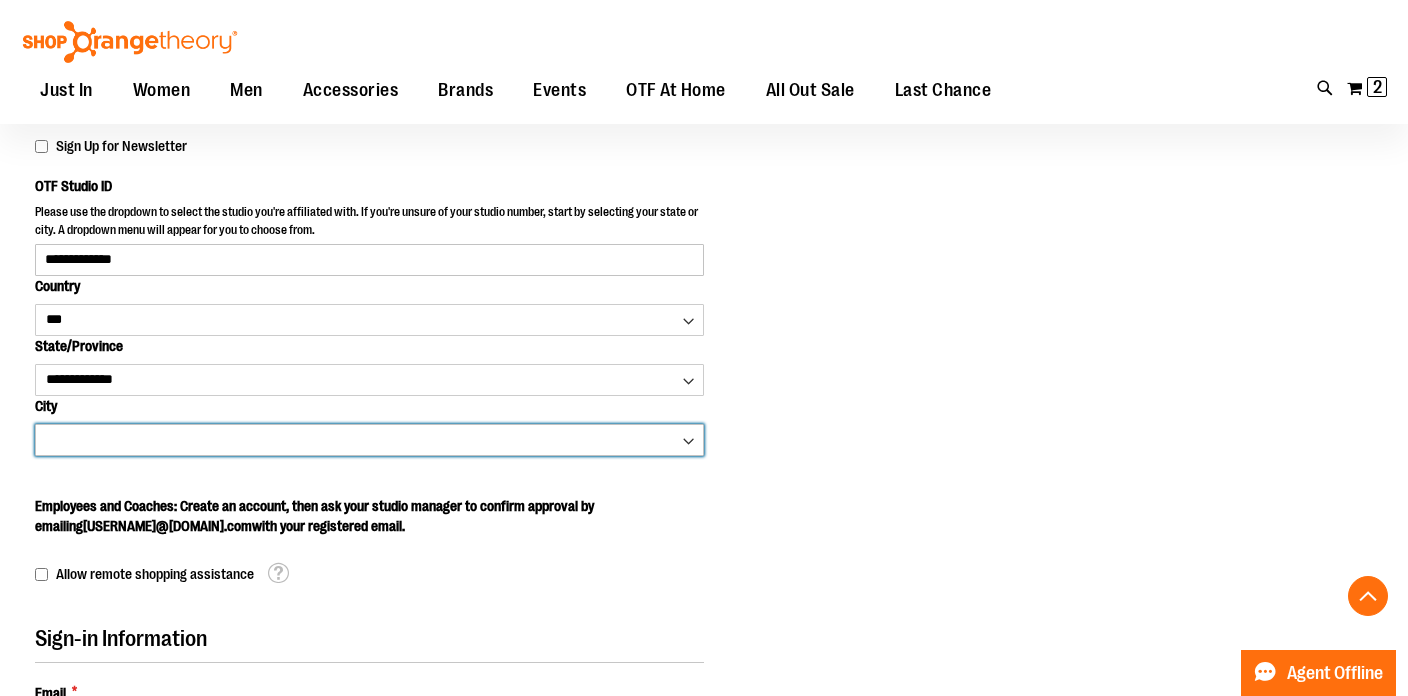 click on "**********" at bounding box center [369, 440] 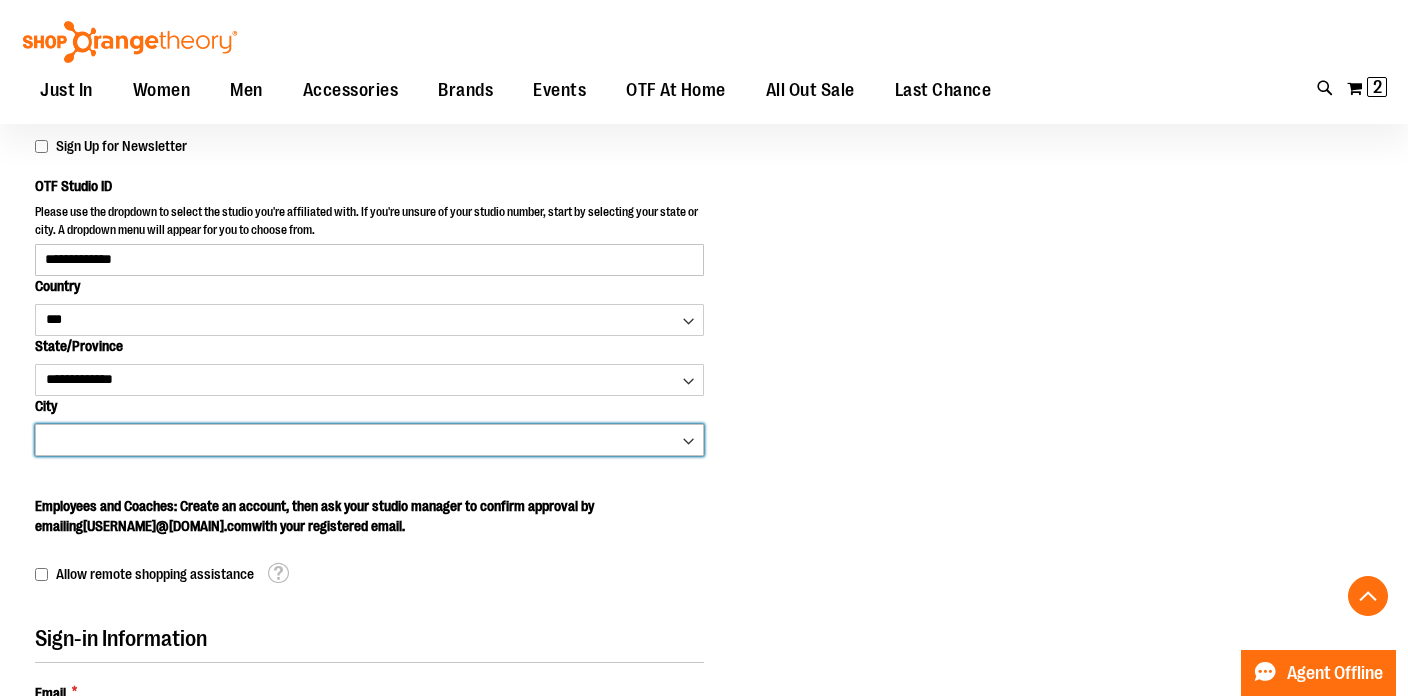select on "*******" 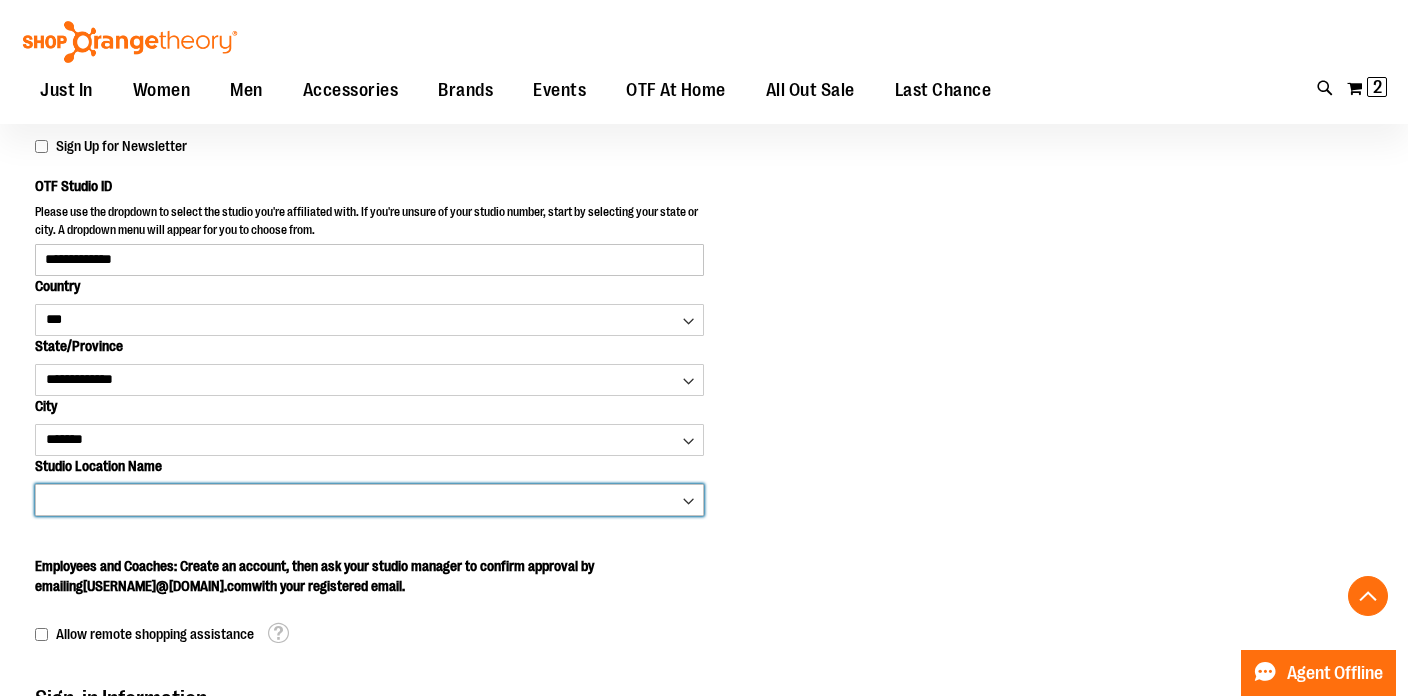 click on "**********" at bounding box center (369, 500) 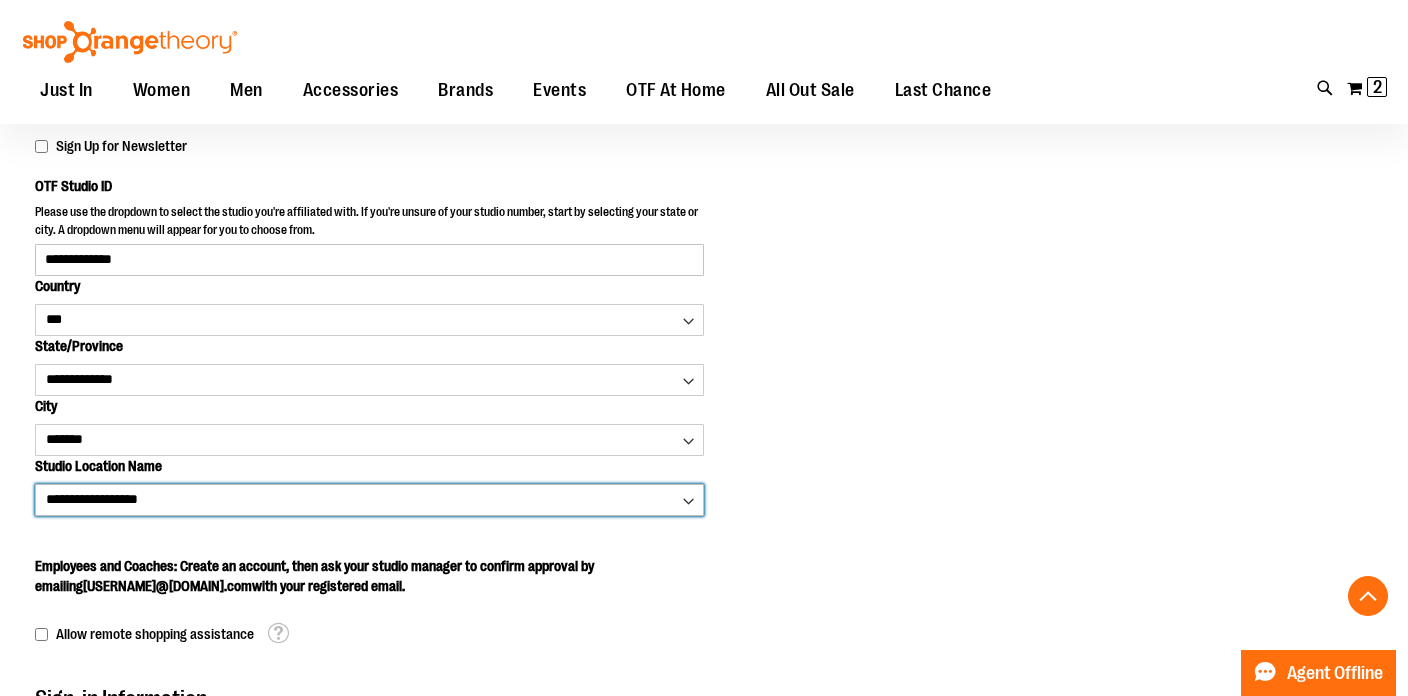 type on "****" 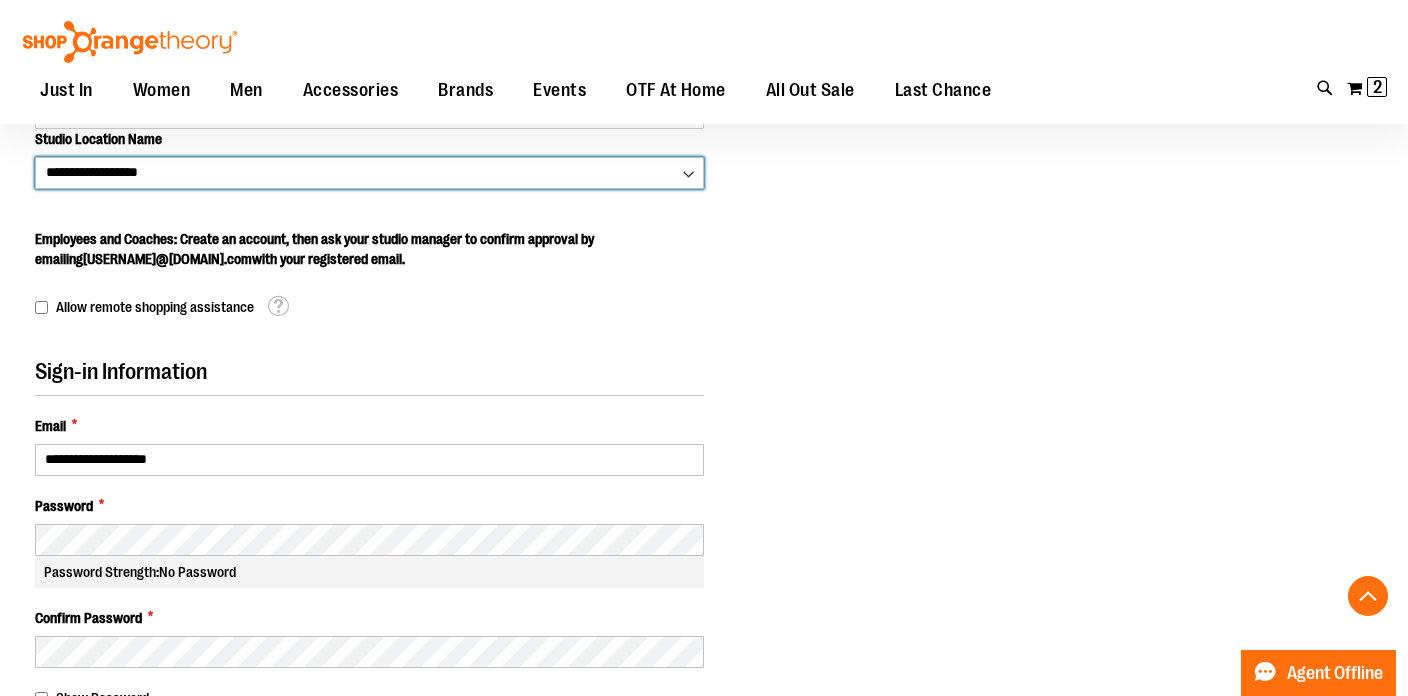 scroll, scrollTop: 691, scrollLeft: 0, axis: vertical 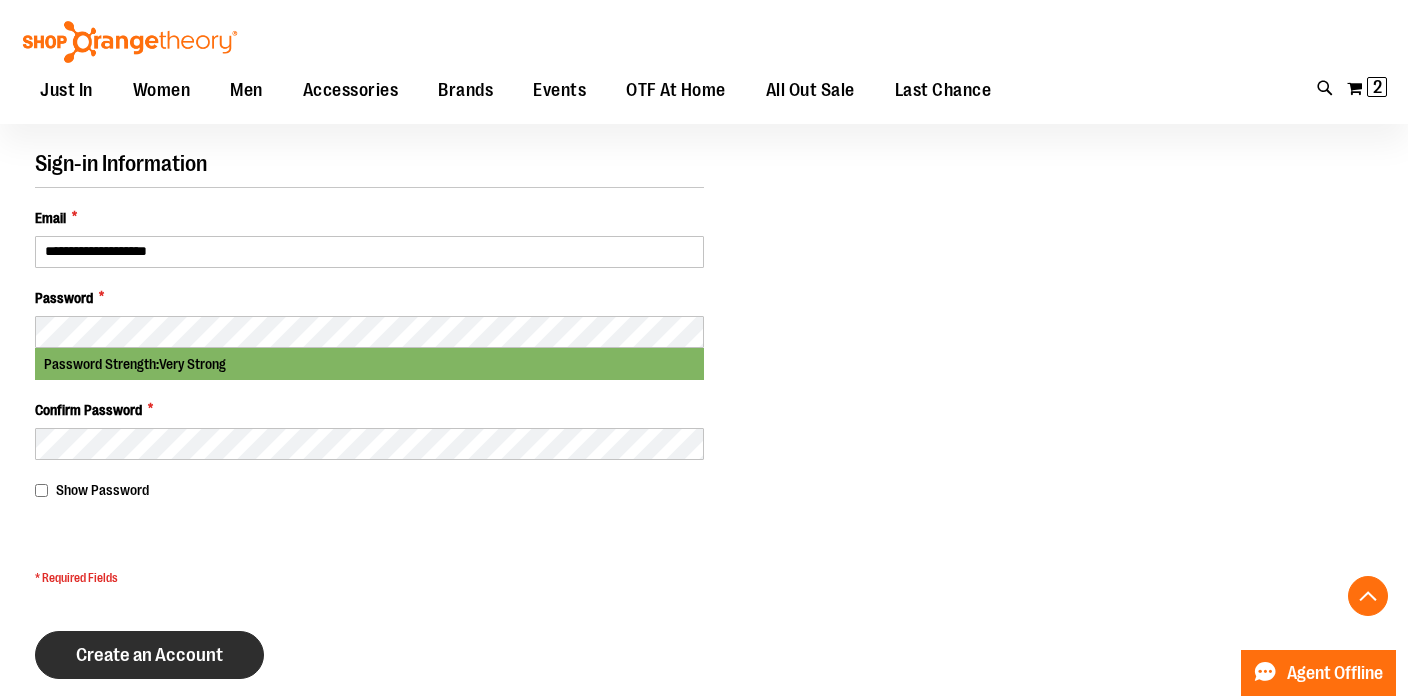 click on "Create an Account" at bounding box center [149, 655] 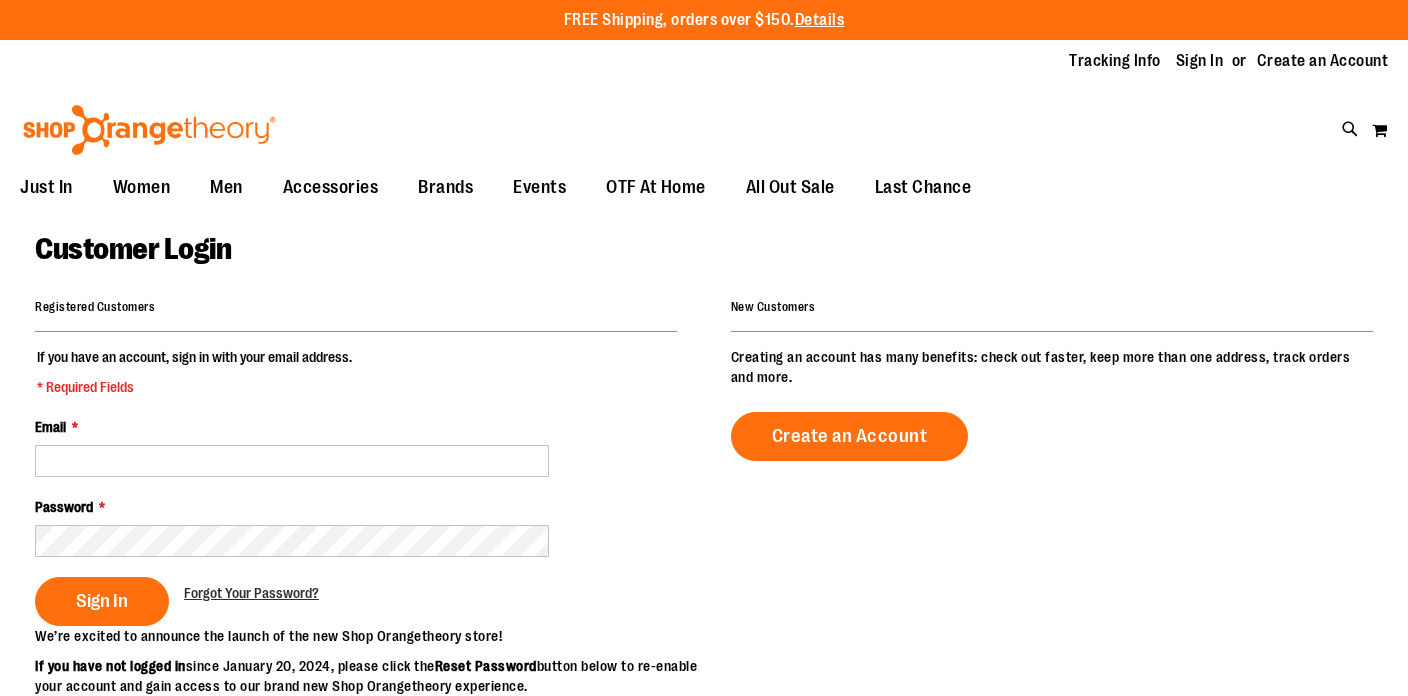 scroll, scrollTop: 0, scrollLeft: 0, axis: both 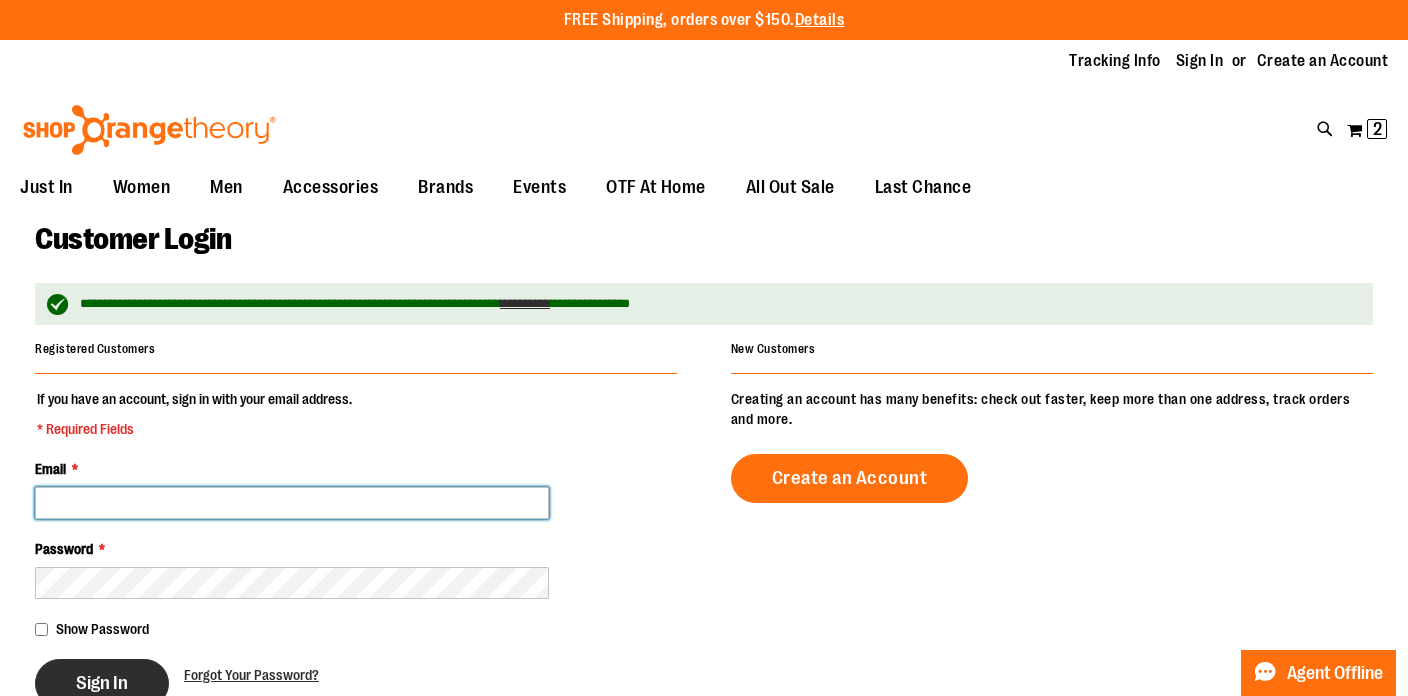 type on "**********" 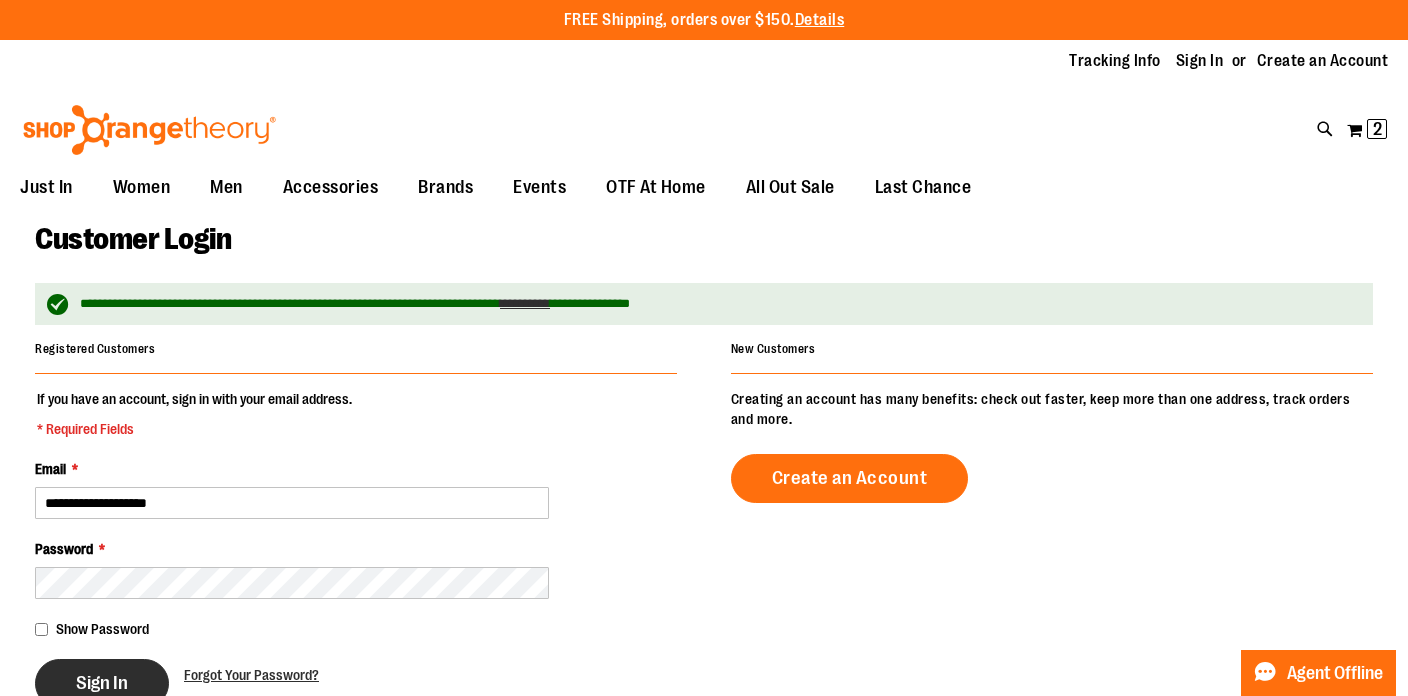 type on "**********" 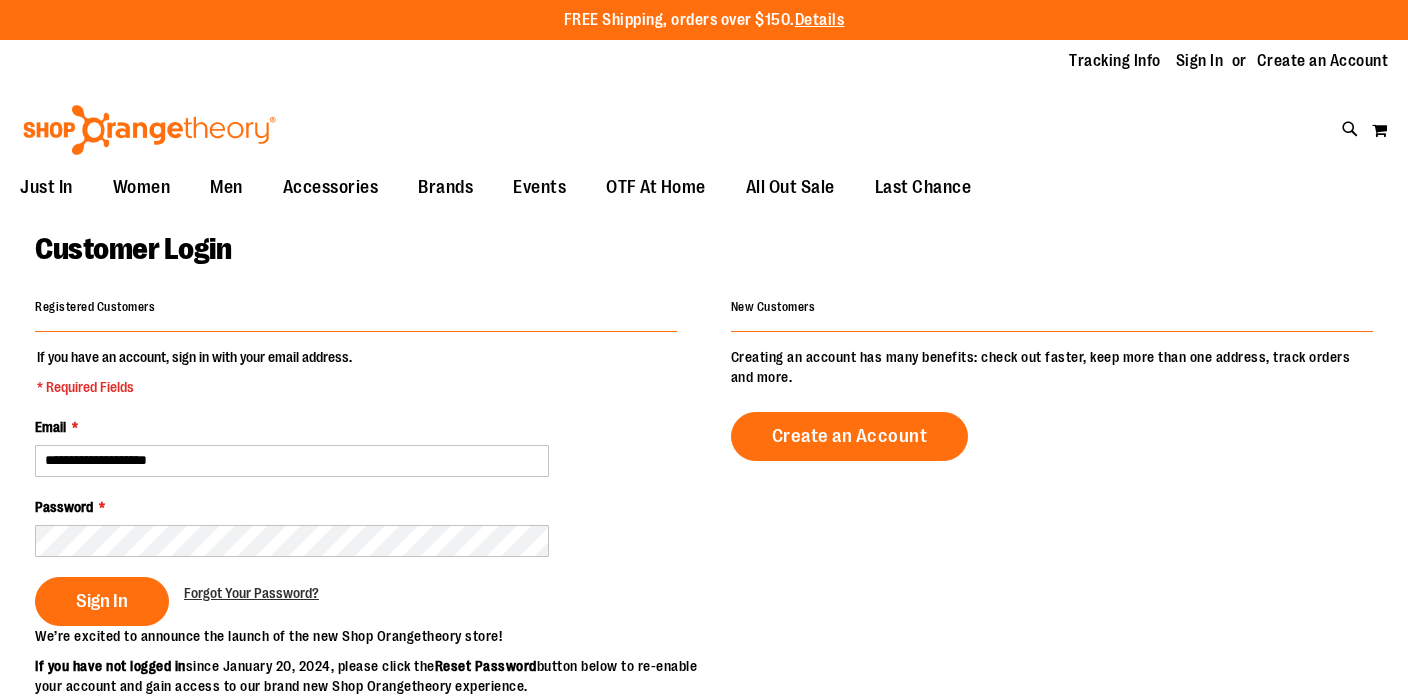 scroll, scrollTop: 0, scrollLeft: 0, axis: both 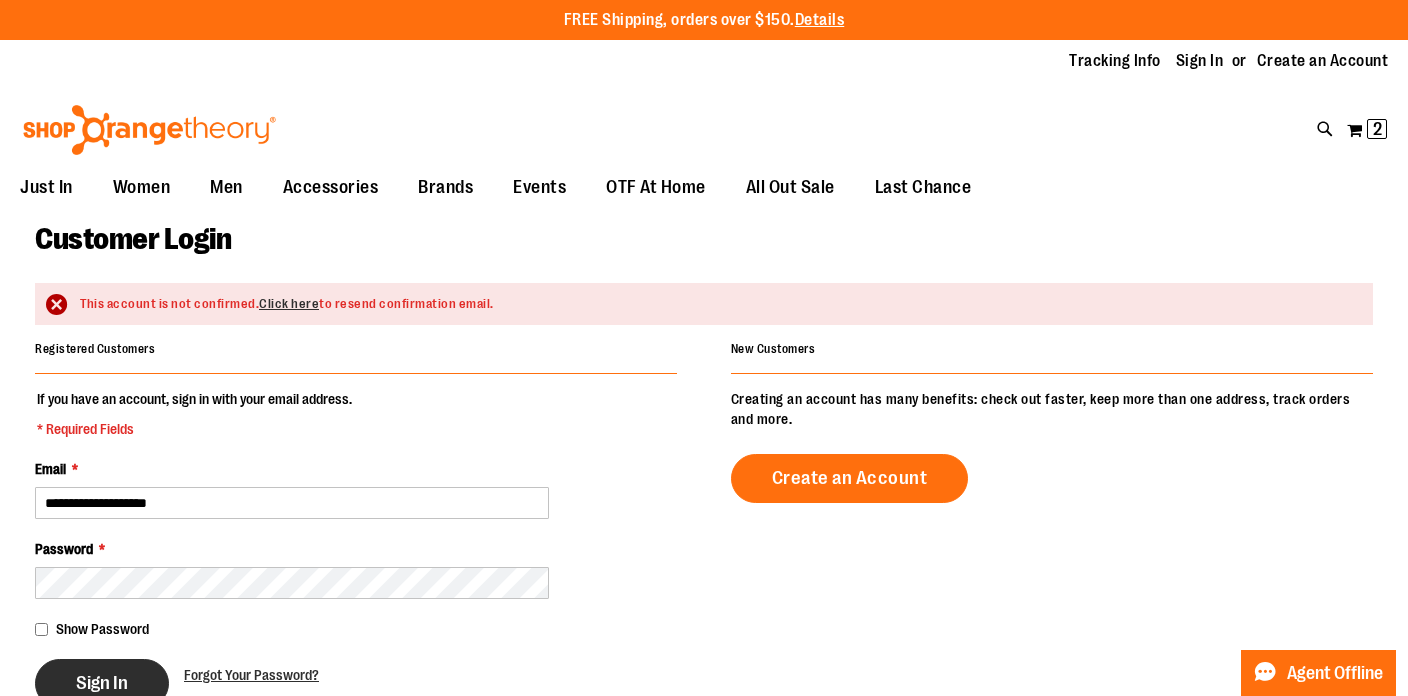 type on "**********" 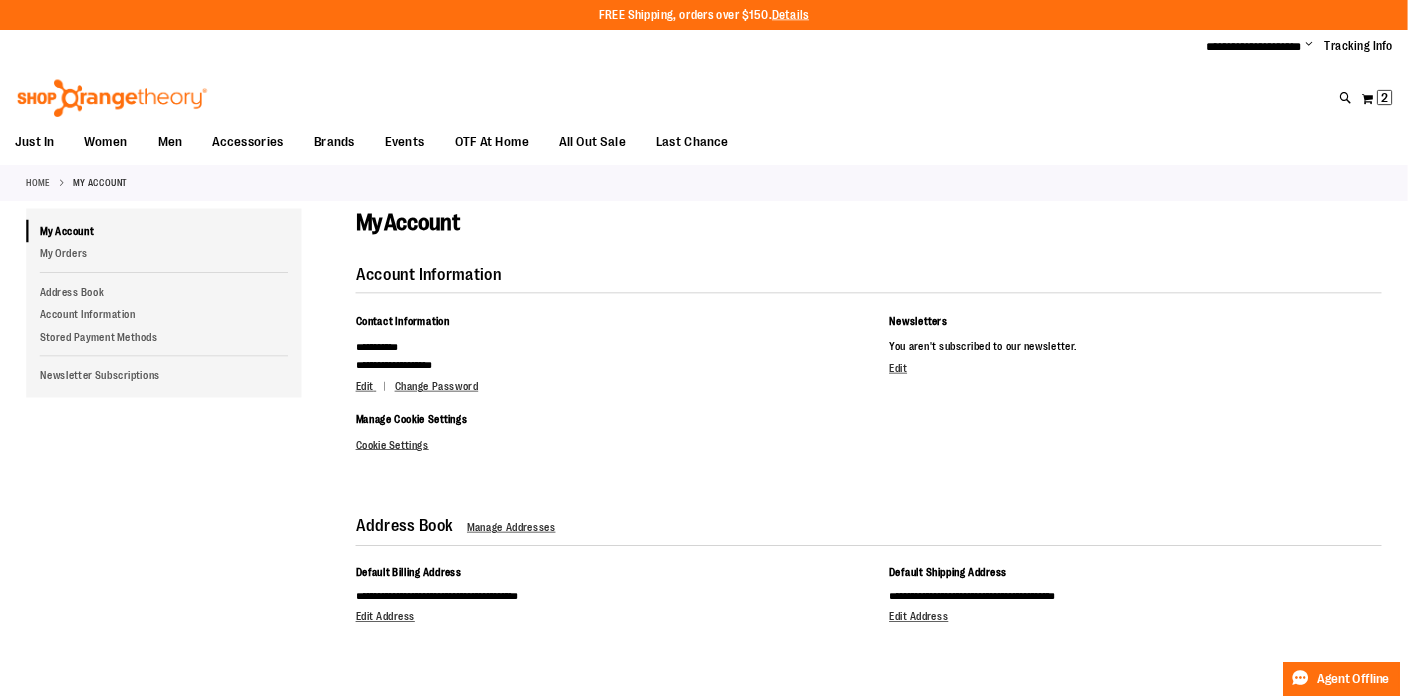 scroll, scrollTop: 0, scrollLeft: 0, axis: both 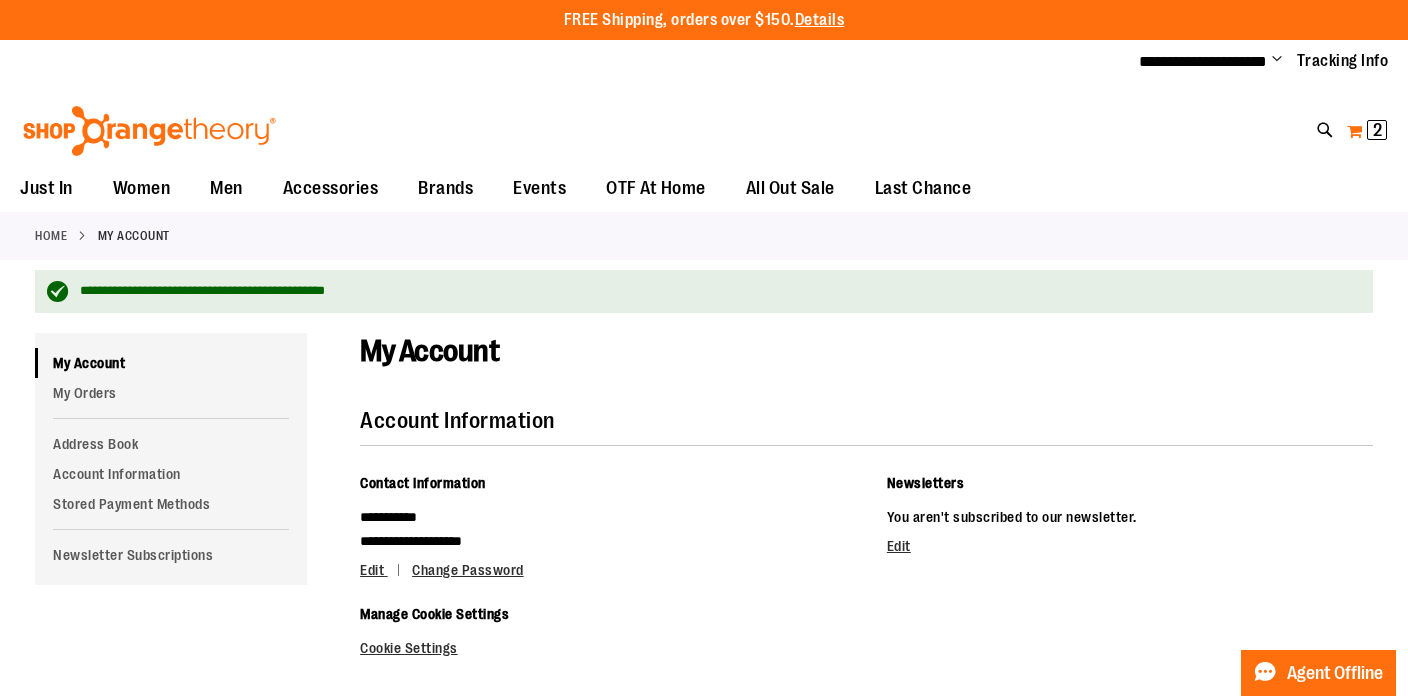 type on "**********" 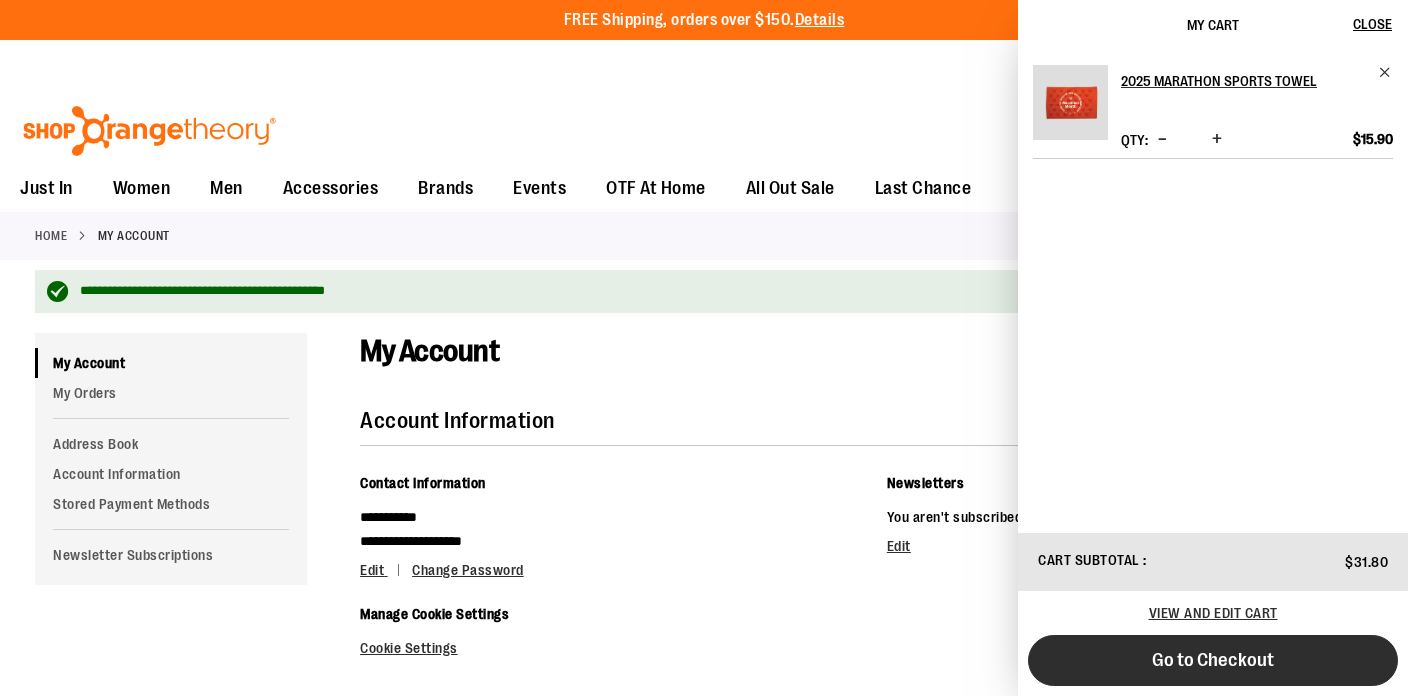 click on "Go to Checkout" at bounding box center [1213, 660] 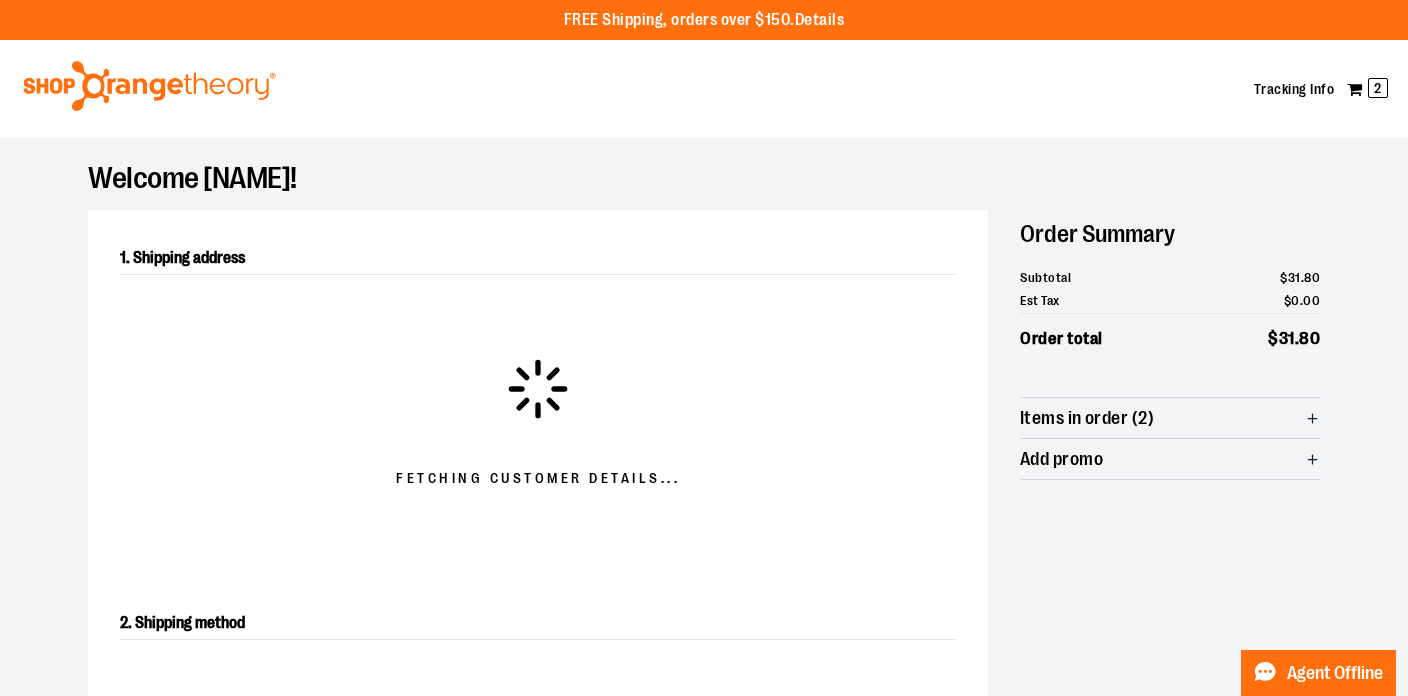 select on "**" 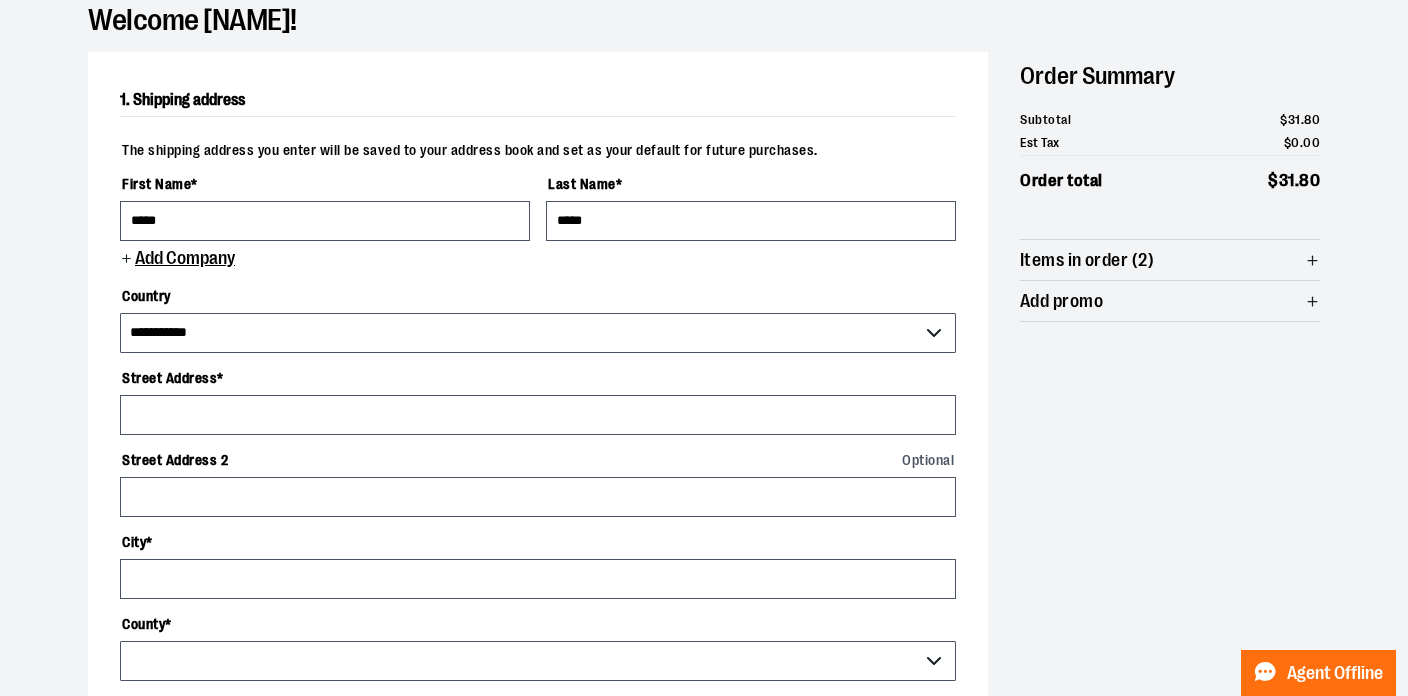 scroll, scrollTop: 192, scrollLeft: 0, axis: vertical 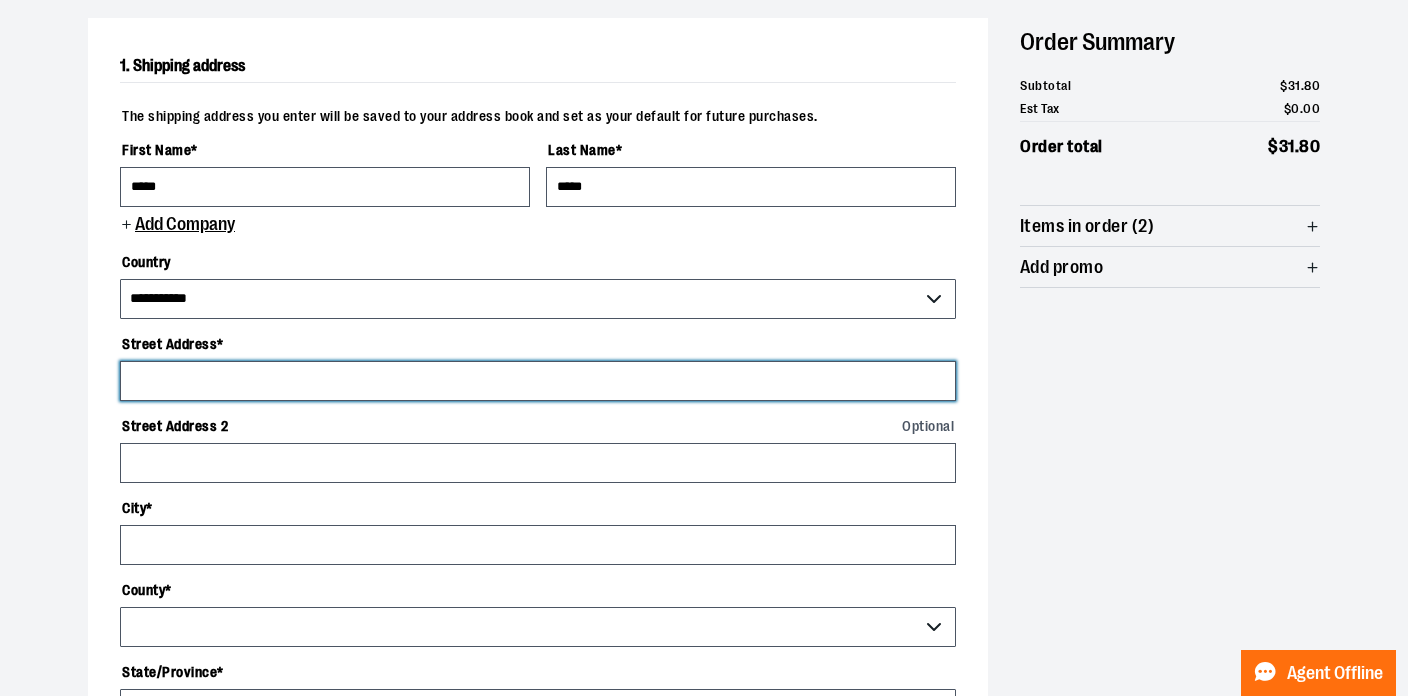 click on "Street Address *" at bounding box center (538, 381) 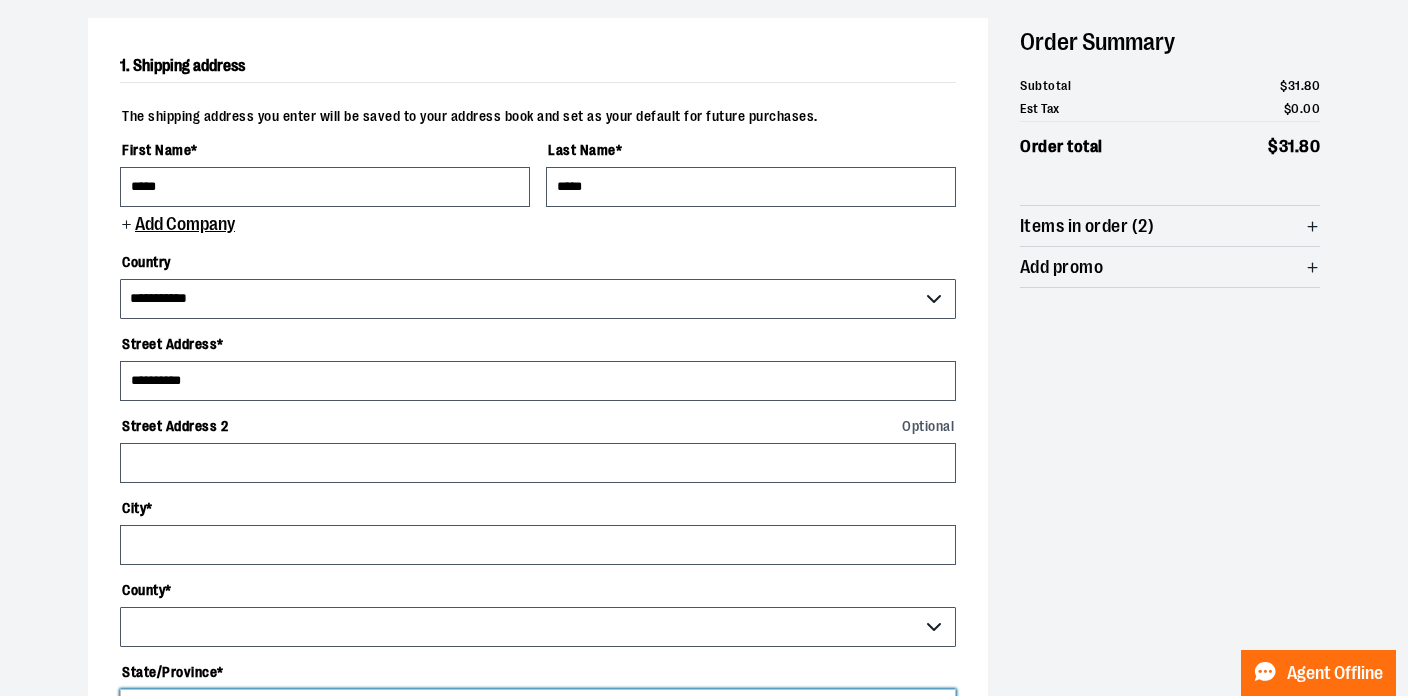 select on "**" 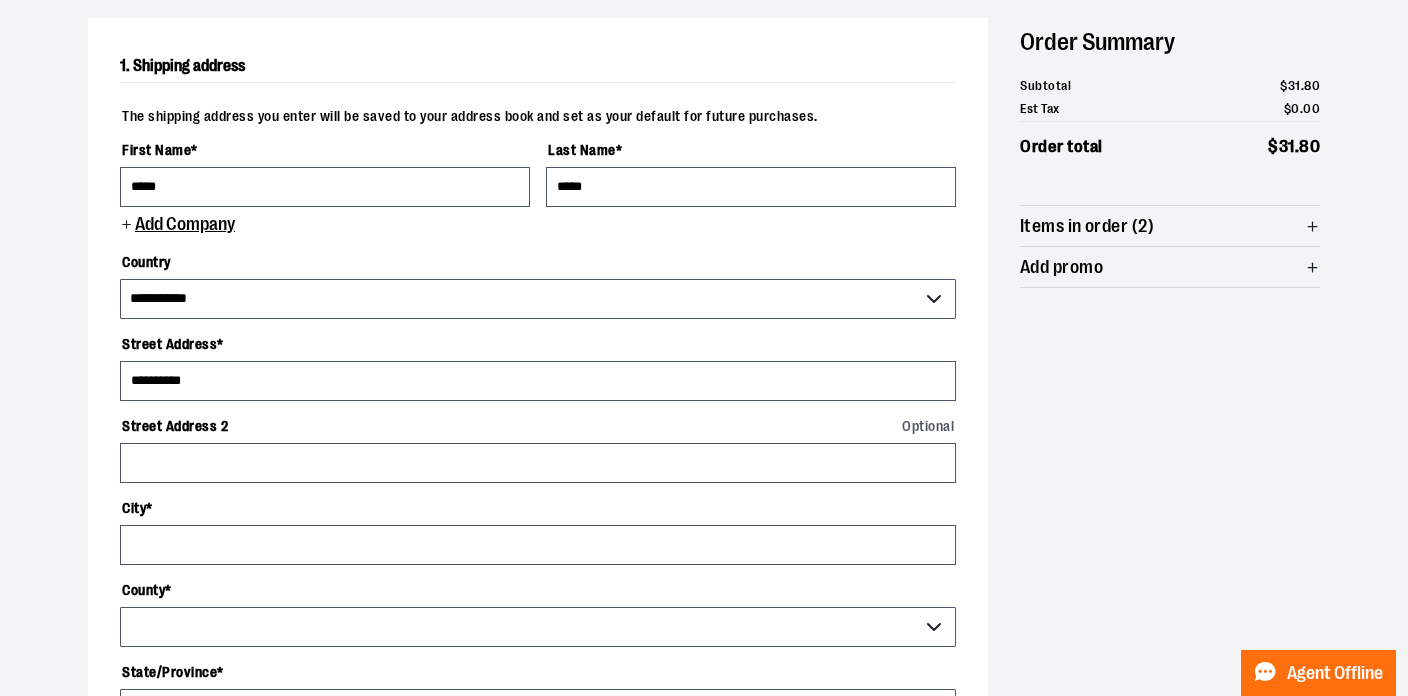 type on "**********" 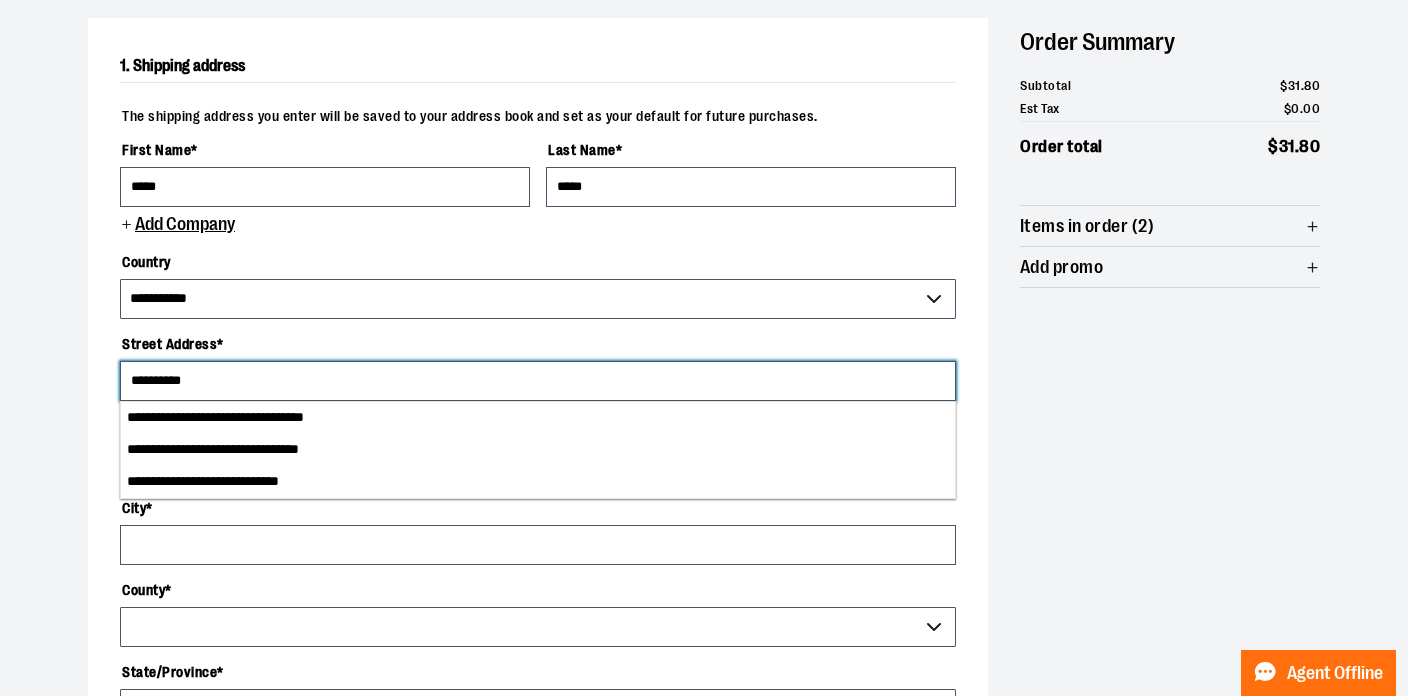 select on "*********" 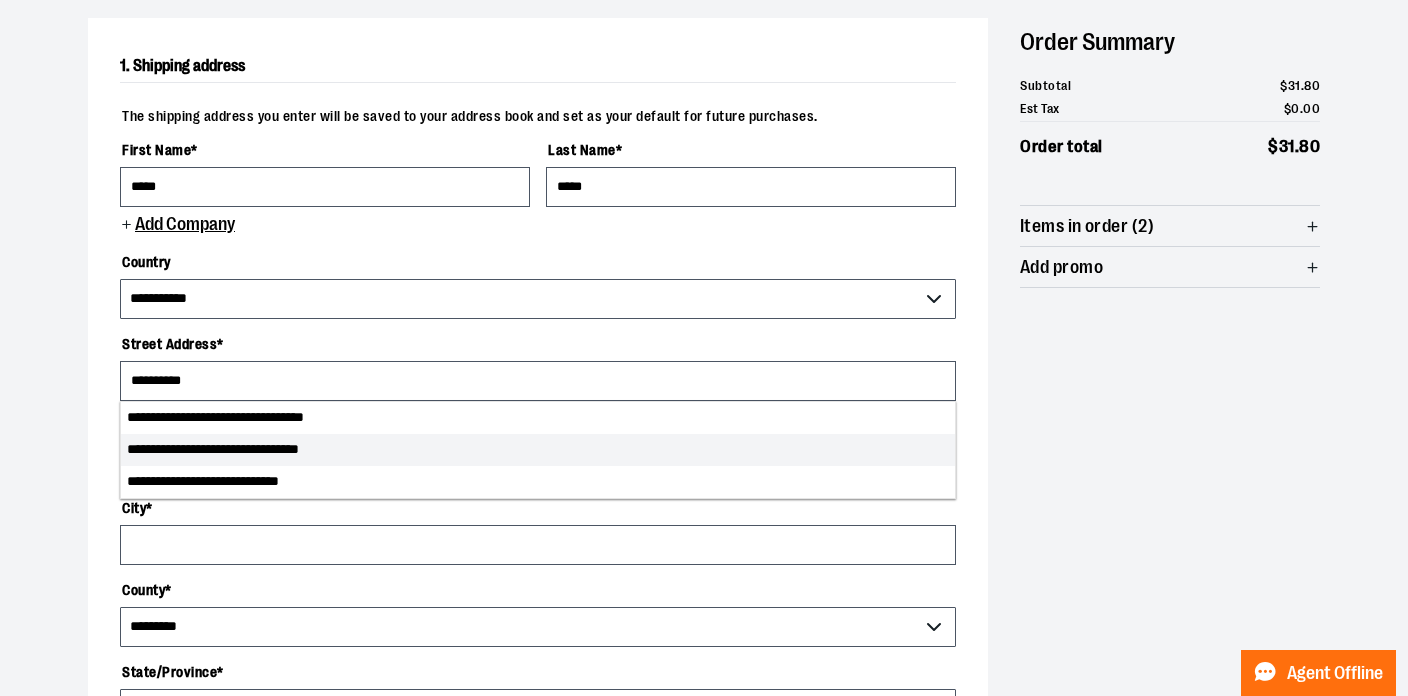 click on "**********" at bounding box center [538, 450] 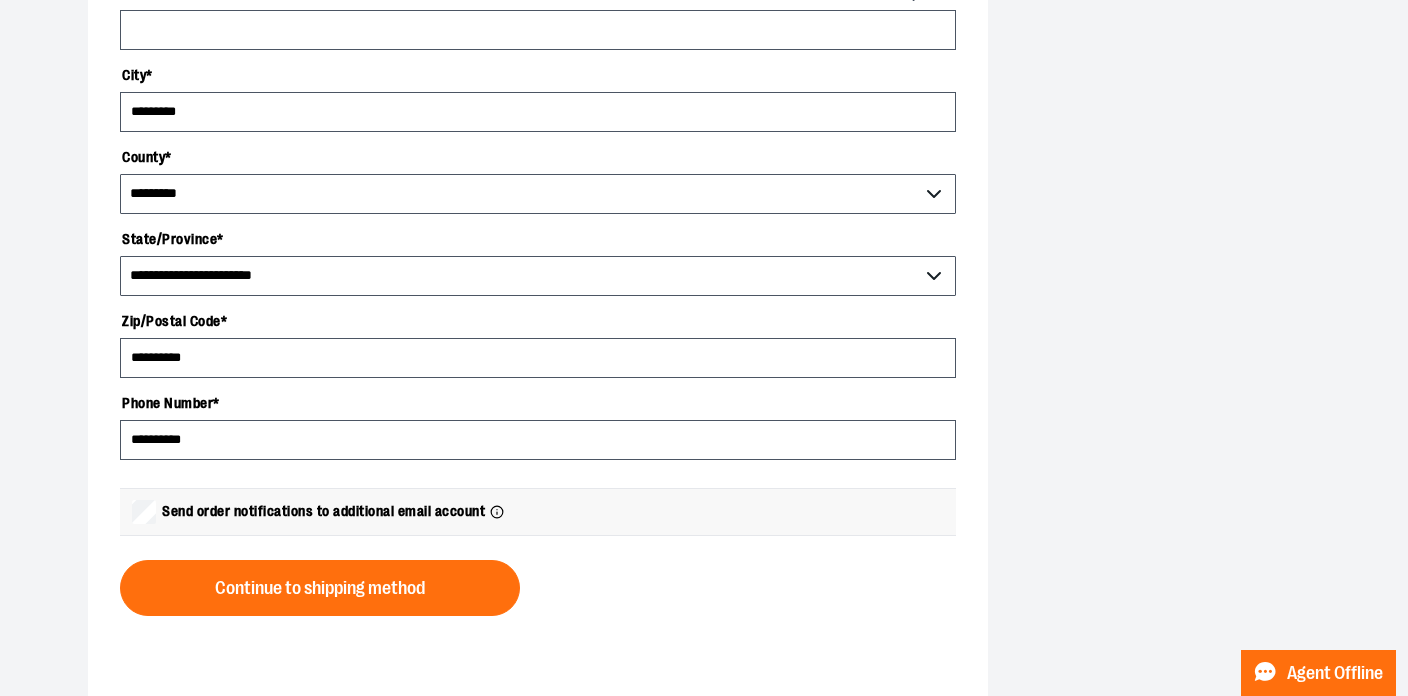 scroll, scrollTop: 647, scrollLeft: 0, axis: vertical 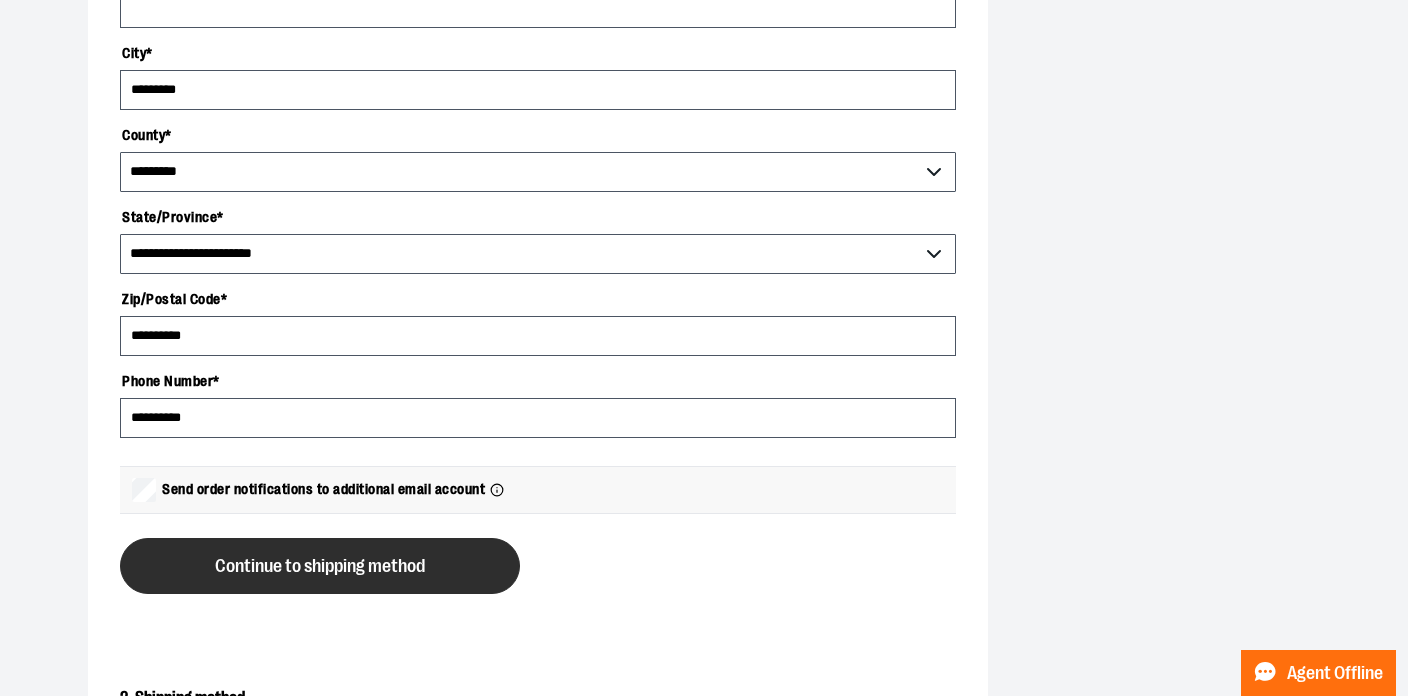 click on "Continue to shipping method" at bounding box center [320, 566] 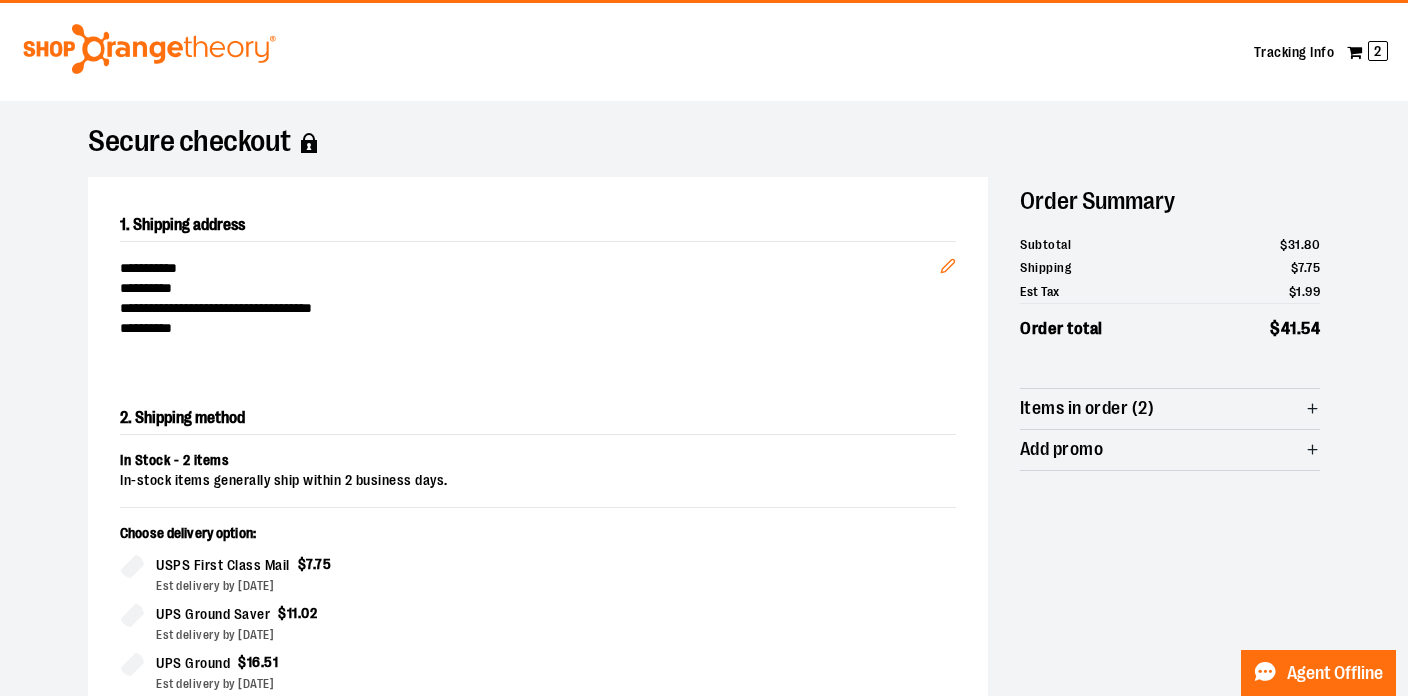 scroll, scrollTop: 38, scrollLeft: 0, axis: vertical 